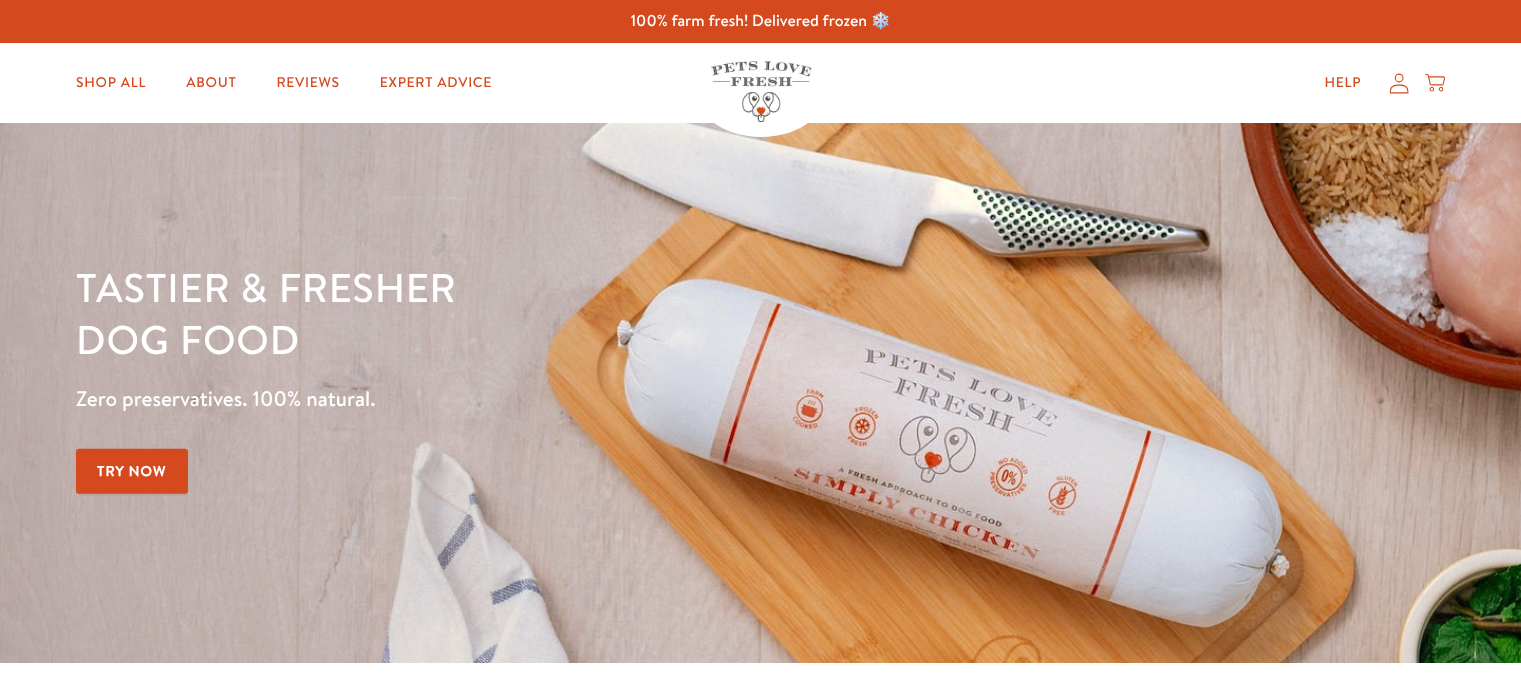 scroll, scrollTop: 0, scrollLeft: 0, axis: both 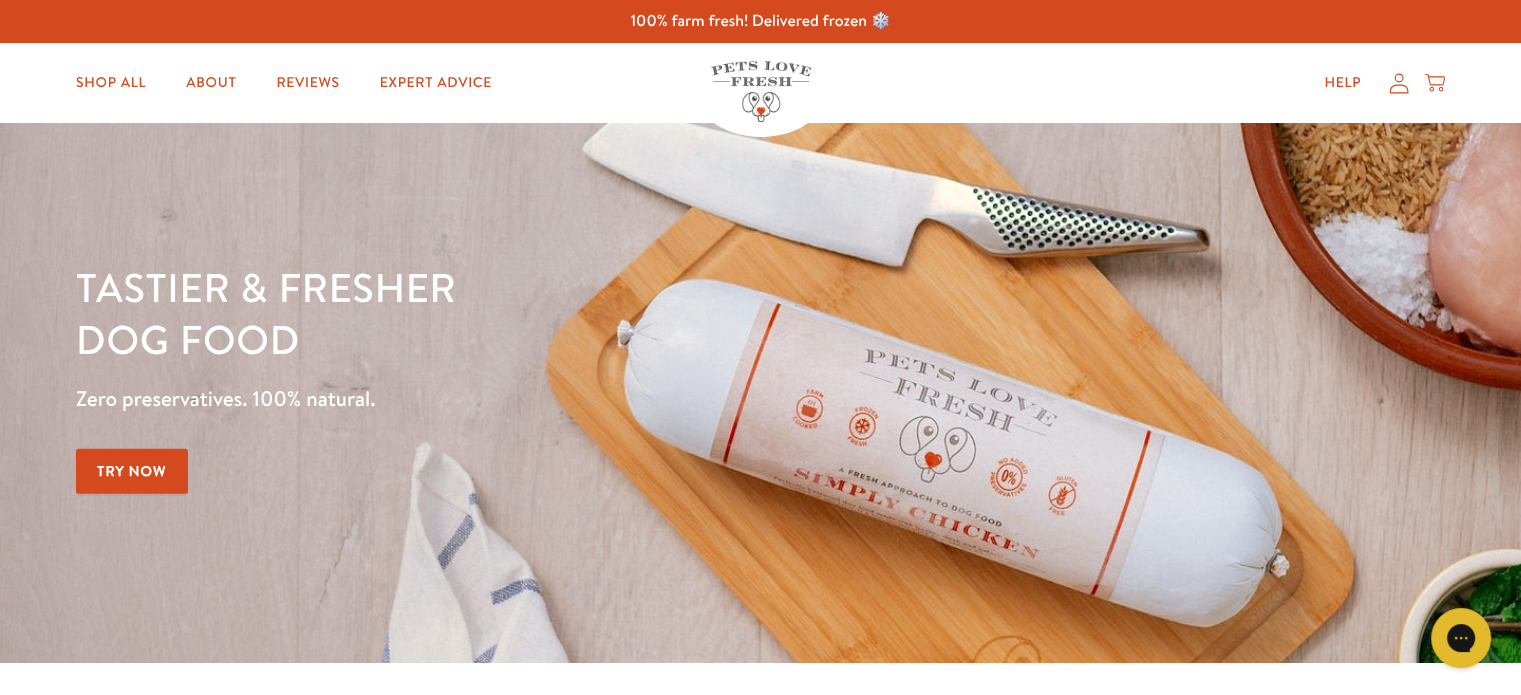 click 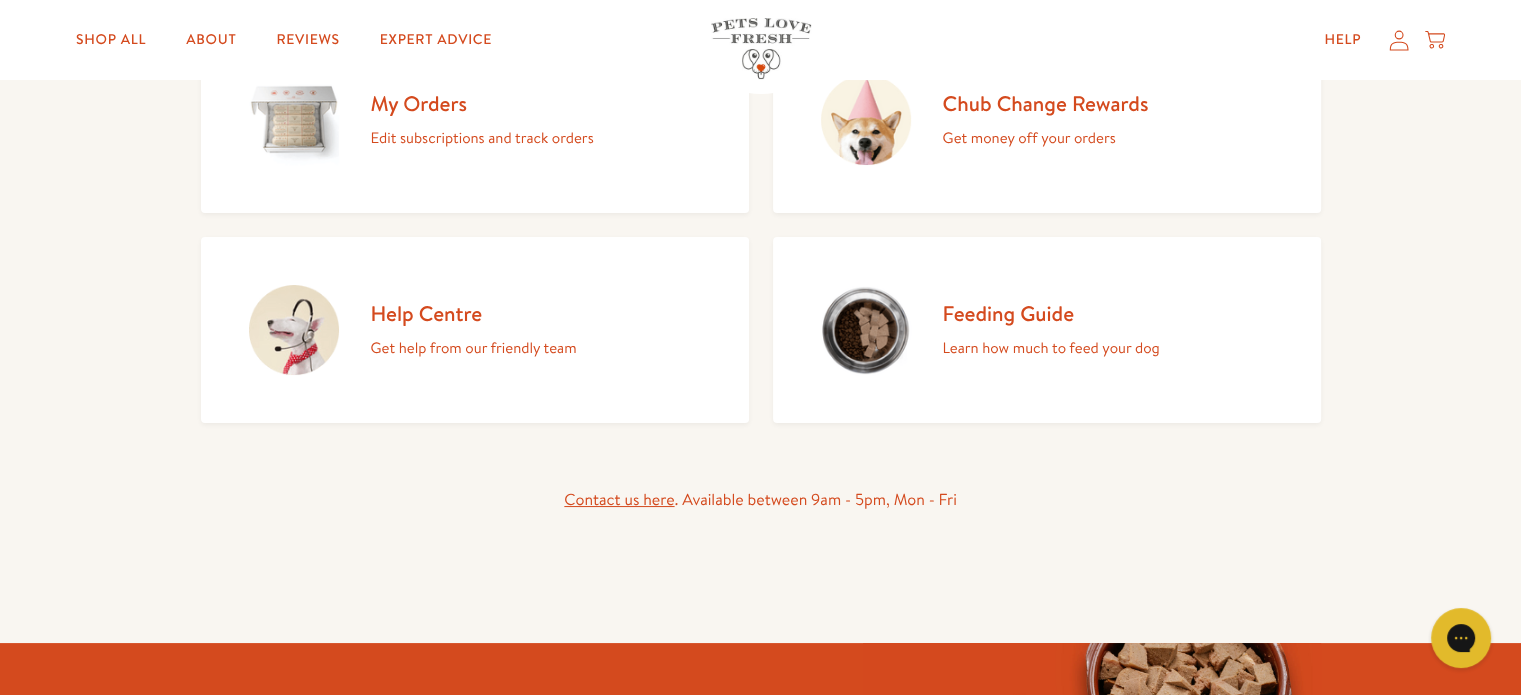 scroll, scrollTop: 320, scrollLeft: 0, axis: vertical 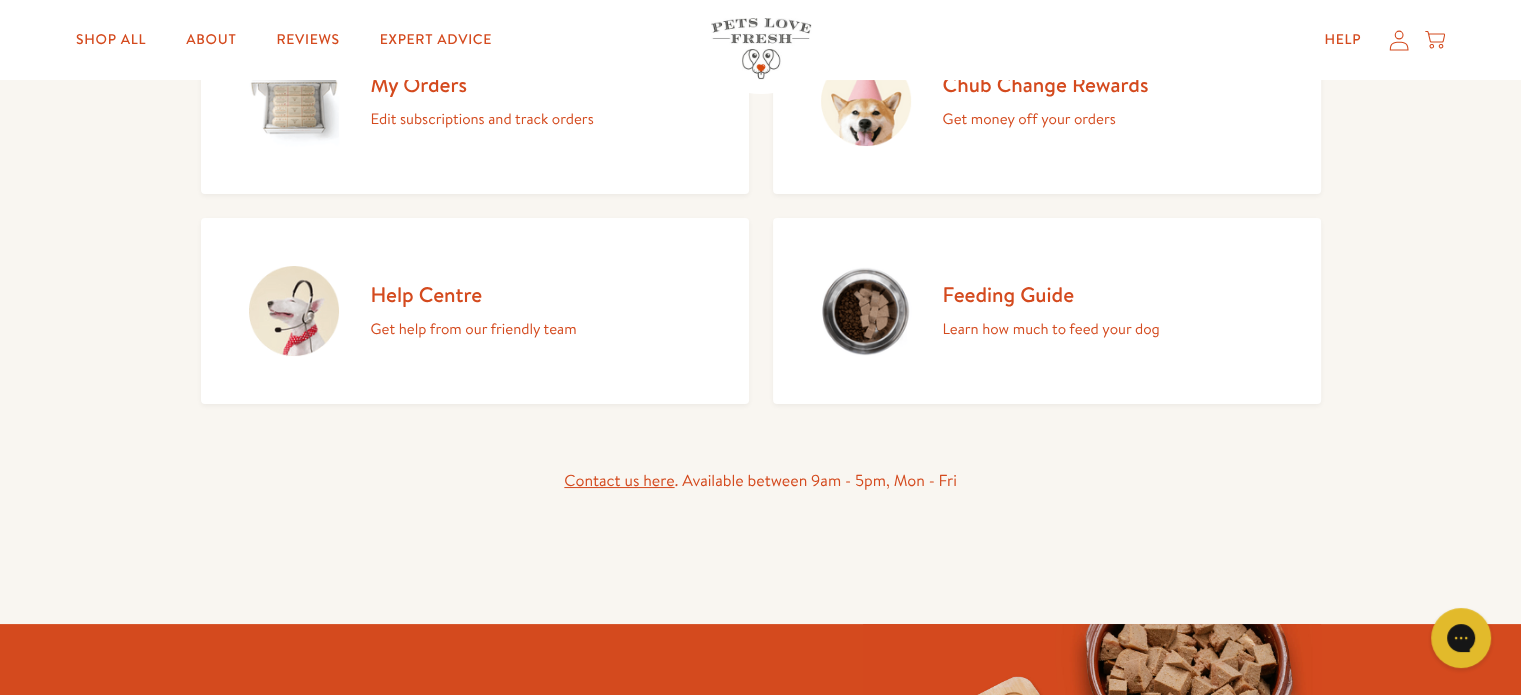 click on "Edit subscriptions and track orders" at bounding box center (482, 119) 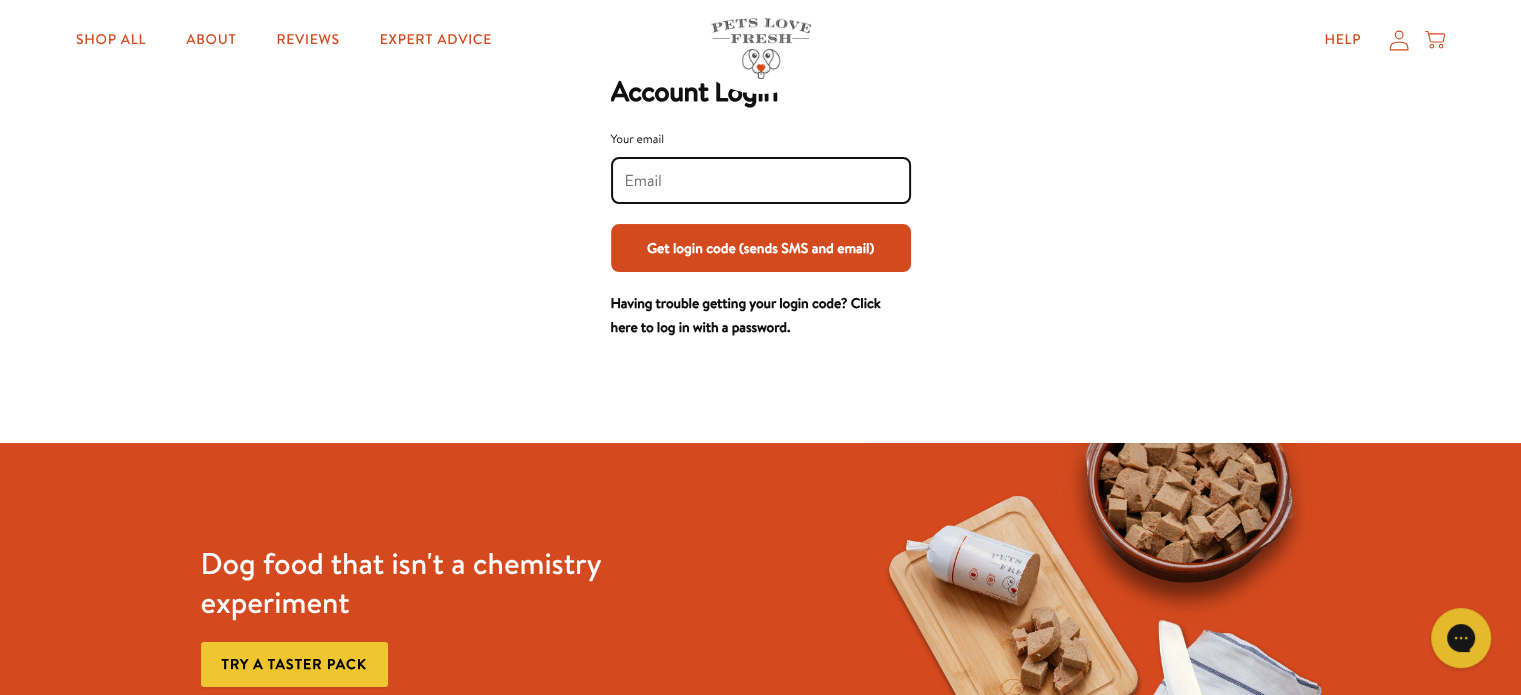 scroll, scrollTop: 0, scrollLeft: 0, axis: both 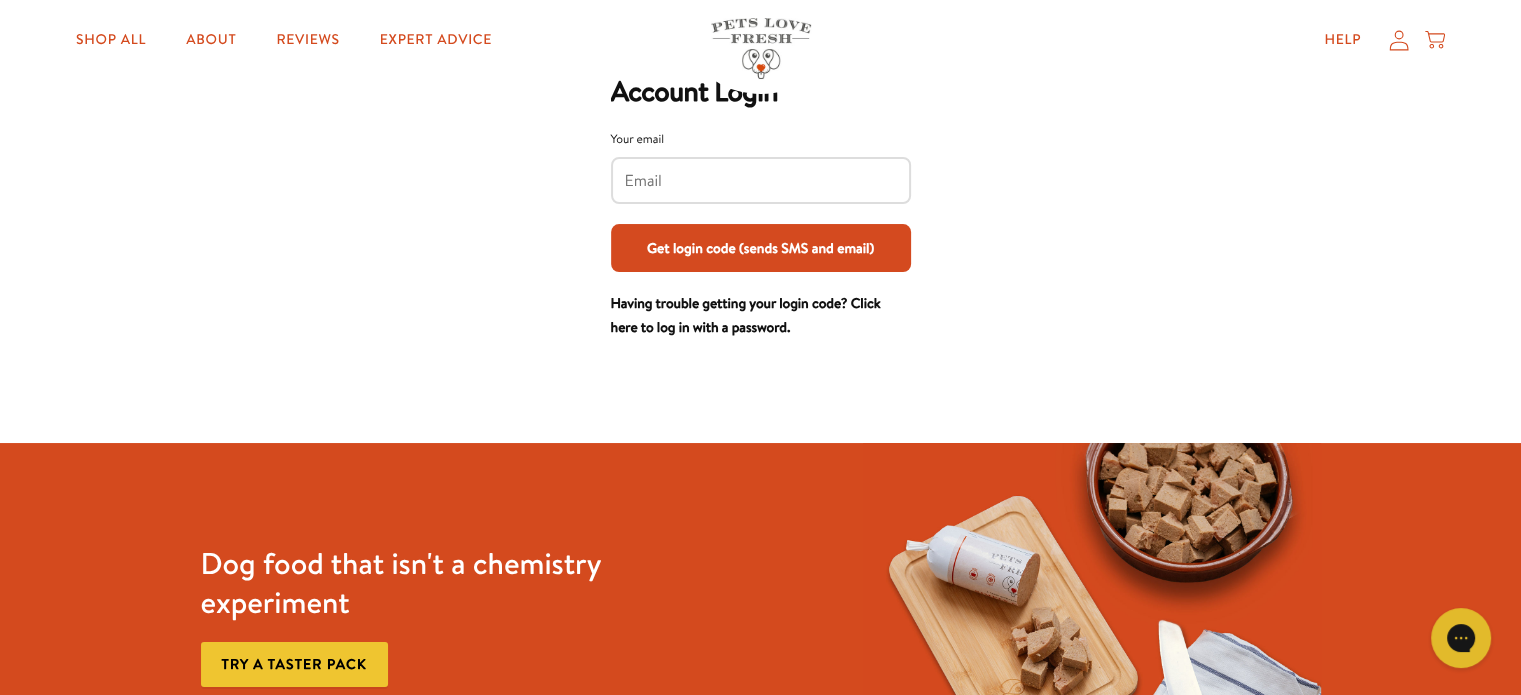 click on "Get login code (sends SMS and email)" at bounding box center (761, 248) 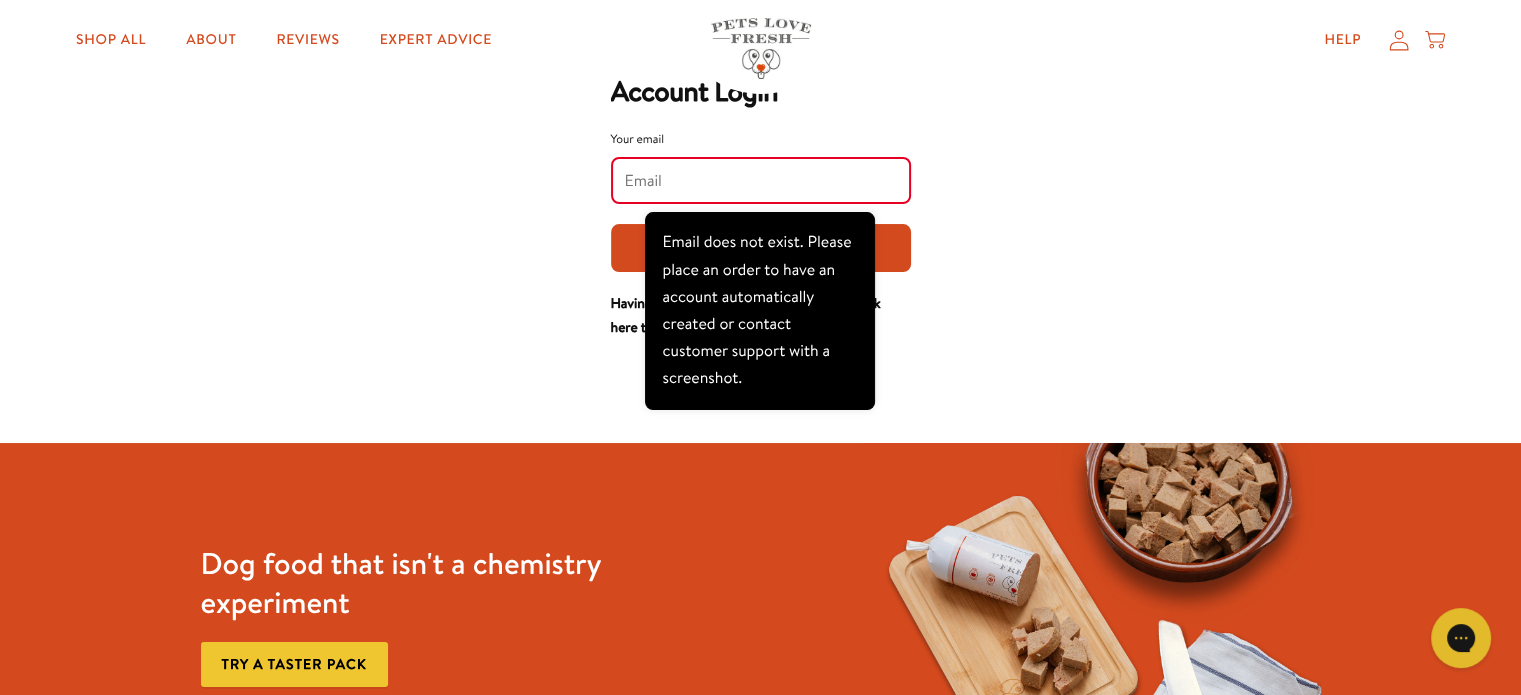 click at bounding box center [761, 180] 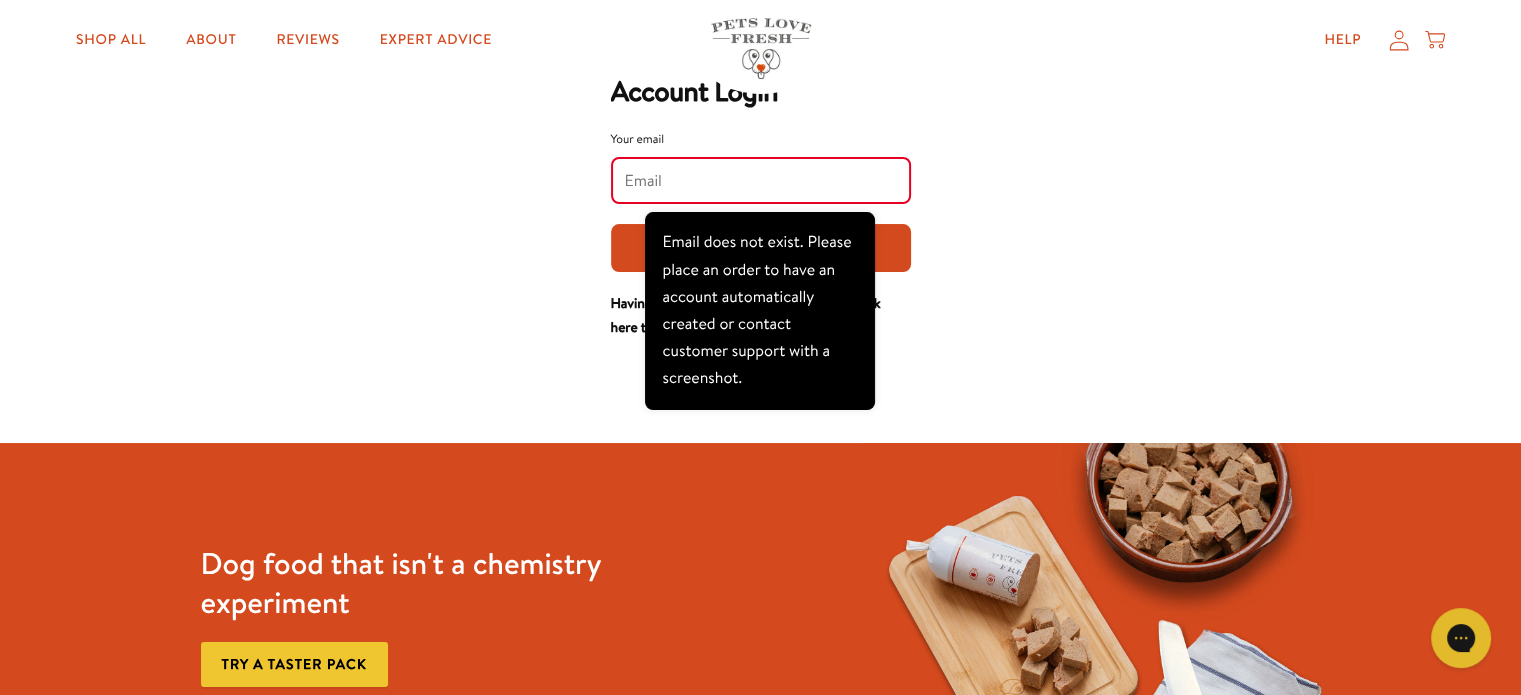 click on "Your email" at bounding box center (761, 181) 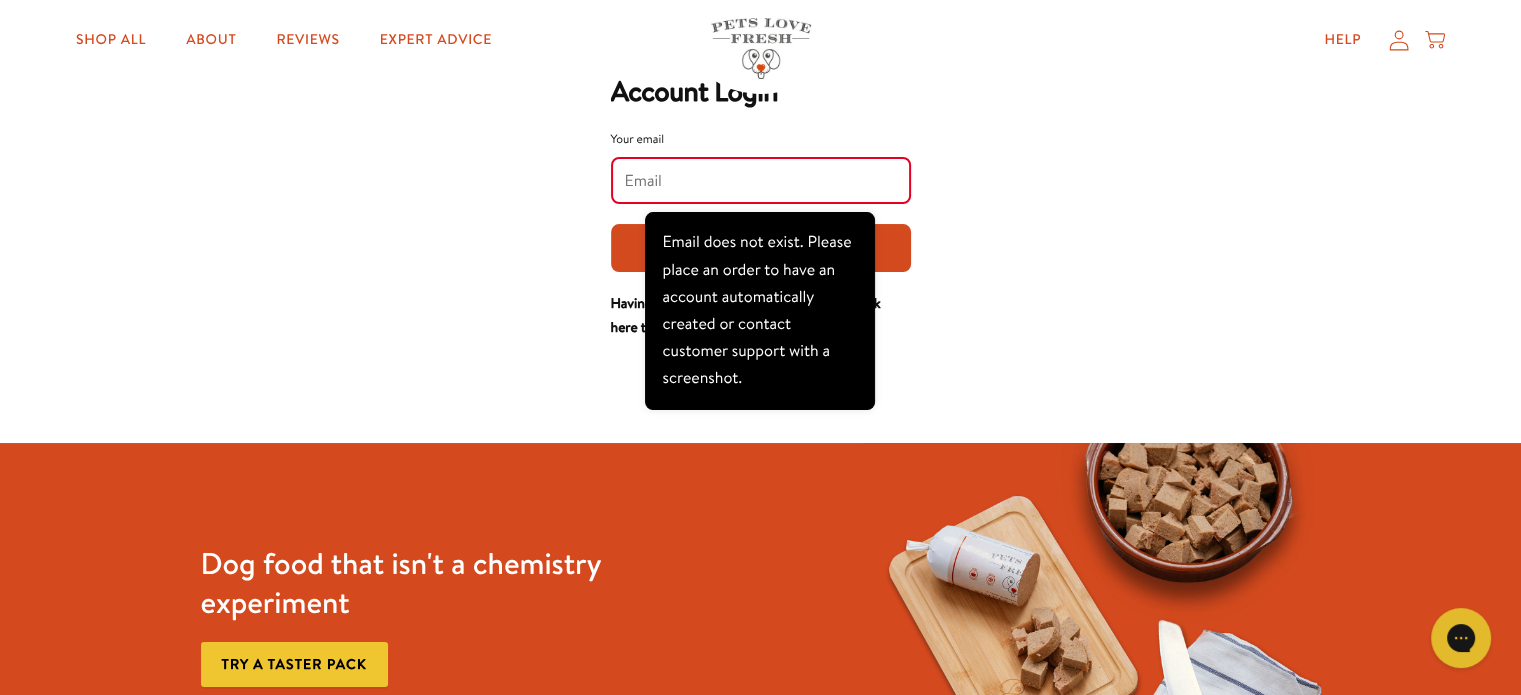 type on "lynnewilliams1978@yahoo.com" 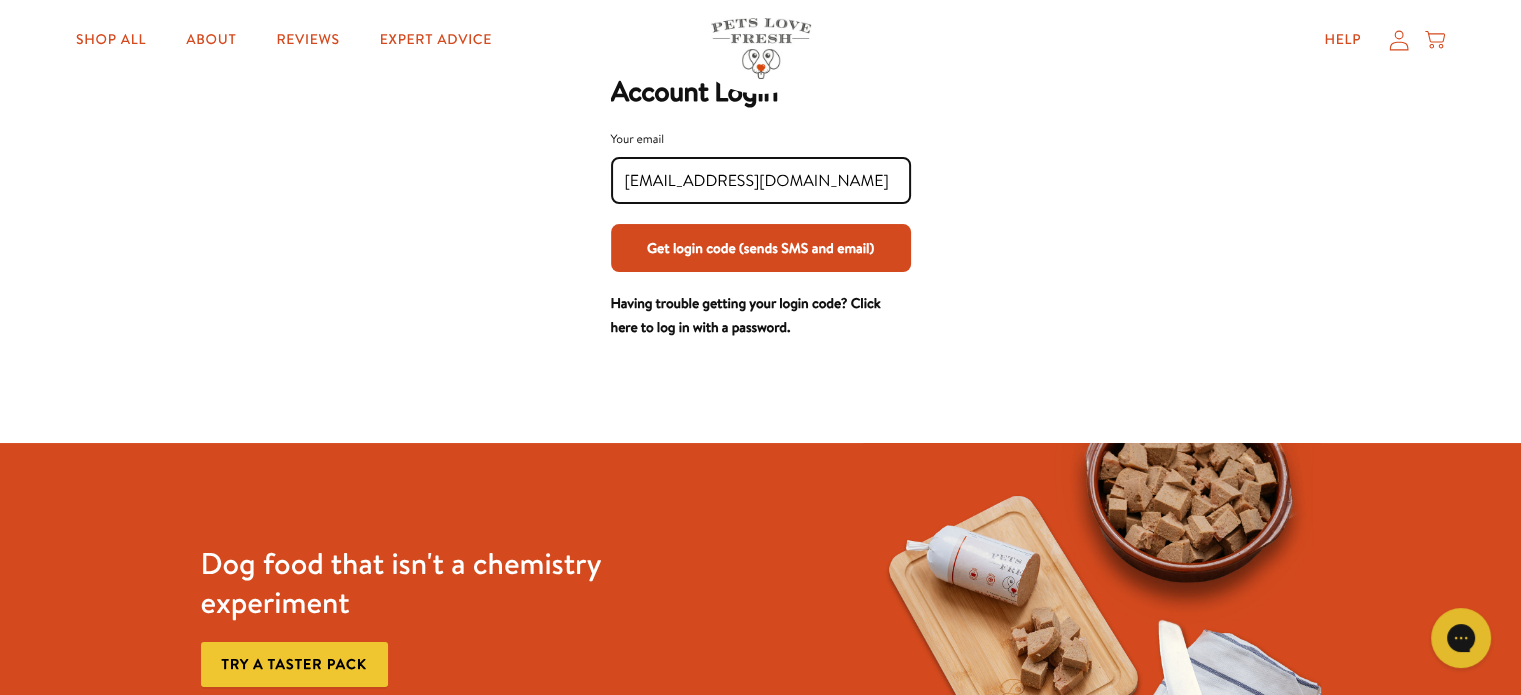 click on "Your email lynnewilliams1978@yahoo.com Get login code (sends SMS and email)" at bounding box center [761, 210] 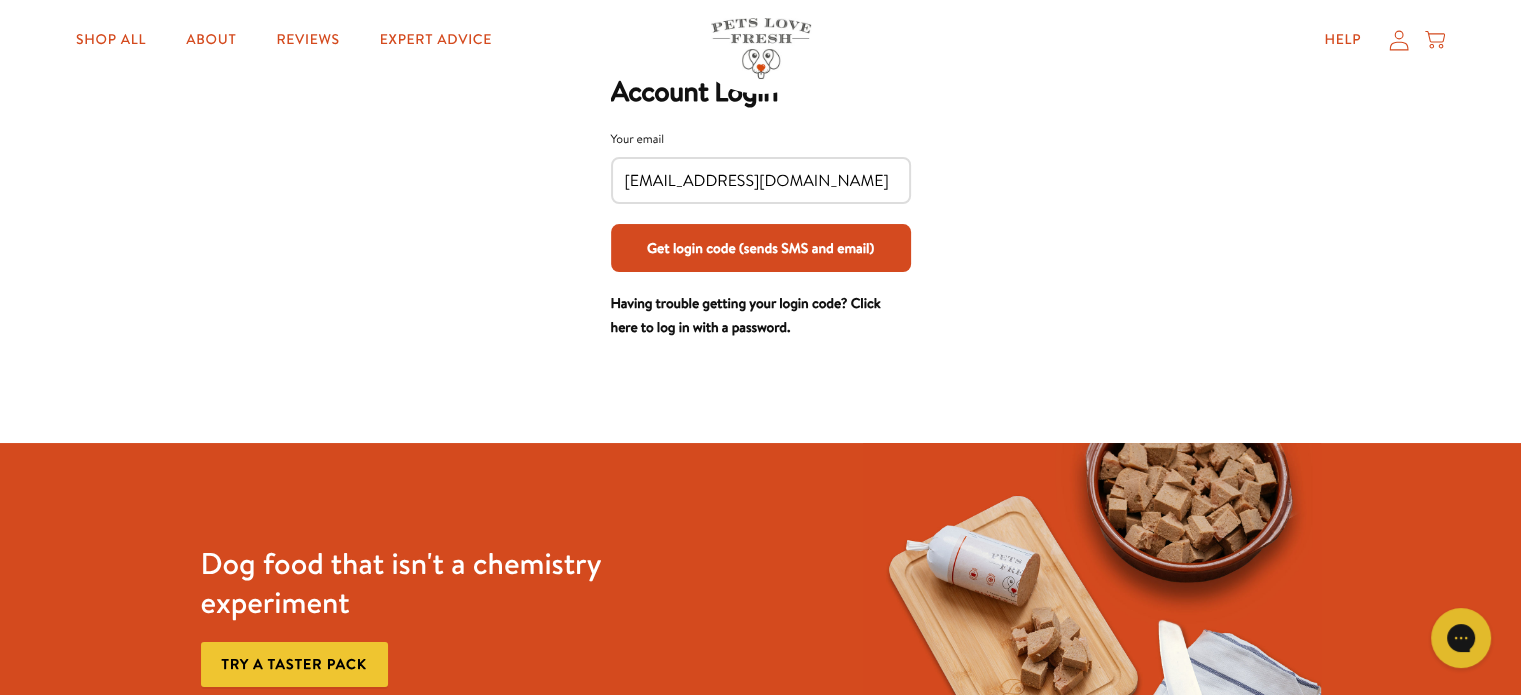 click on "Get login code (sends SMS and email)" at bounding box center (761, 248) 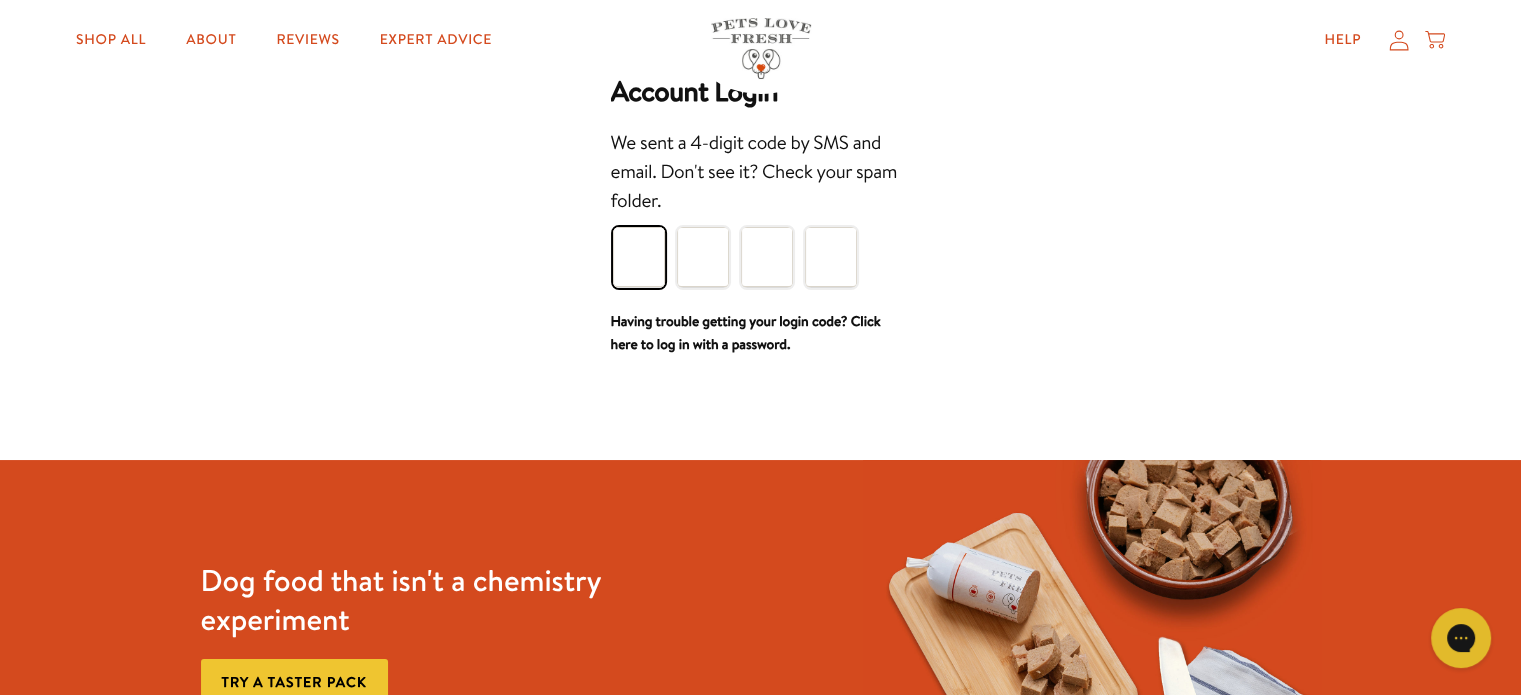 type on "5" 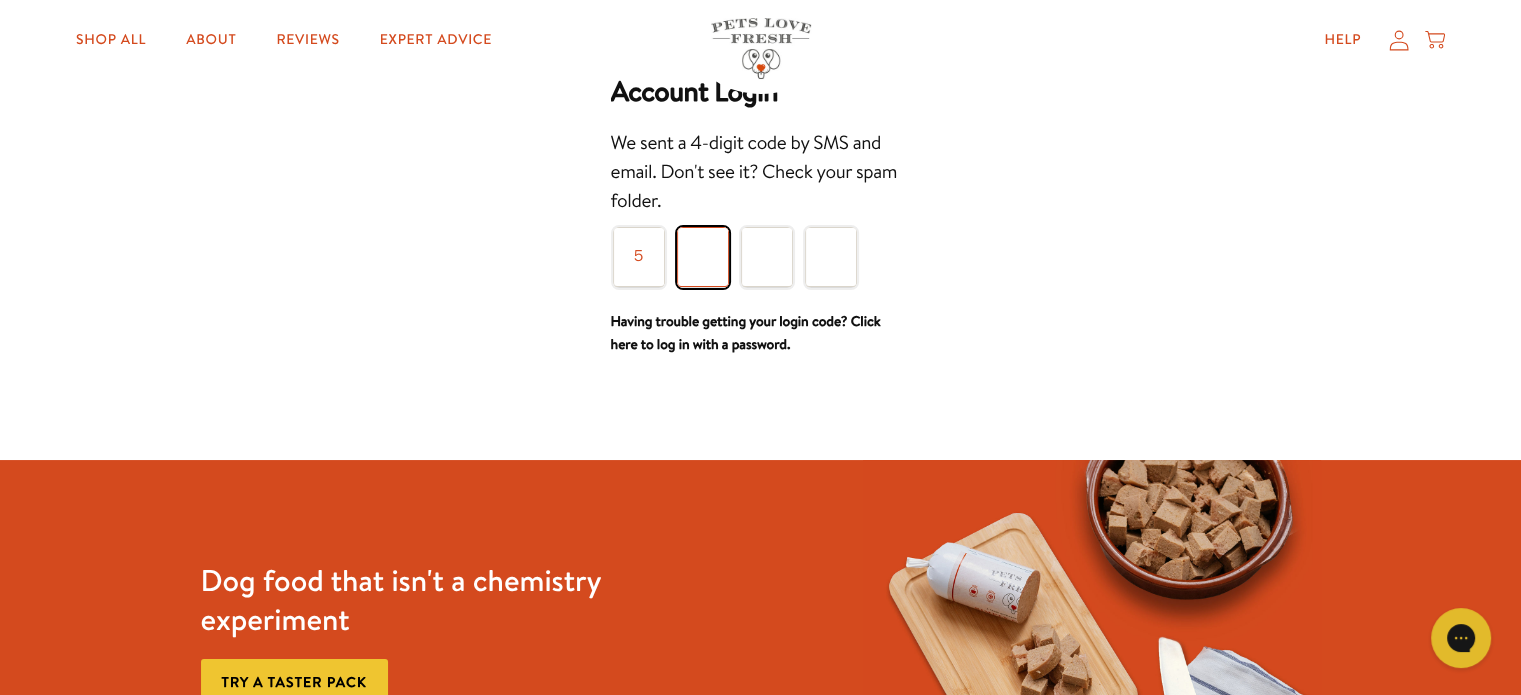 type on "0" 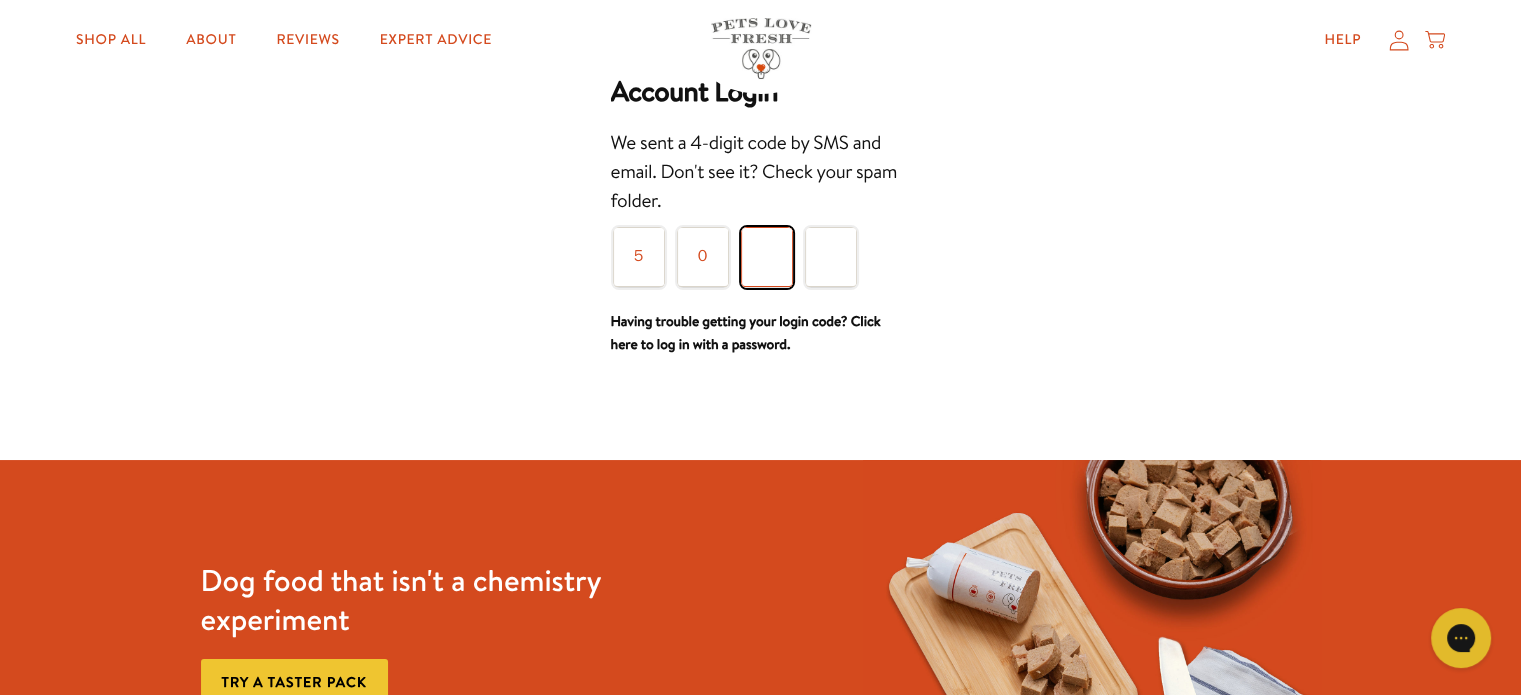 type on "1" 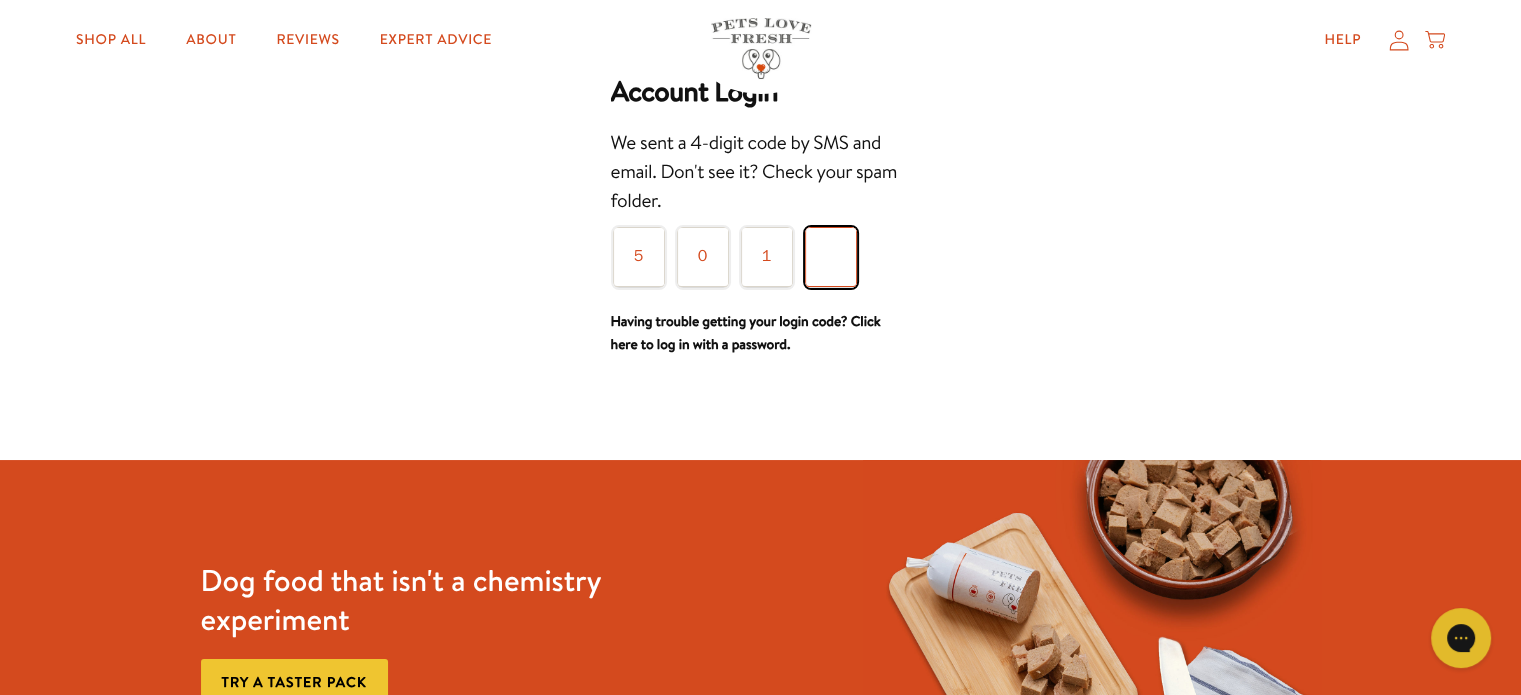 type on "8" 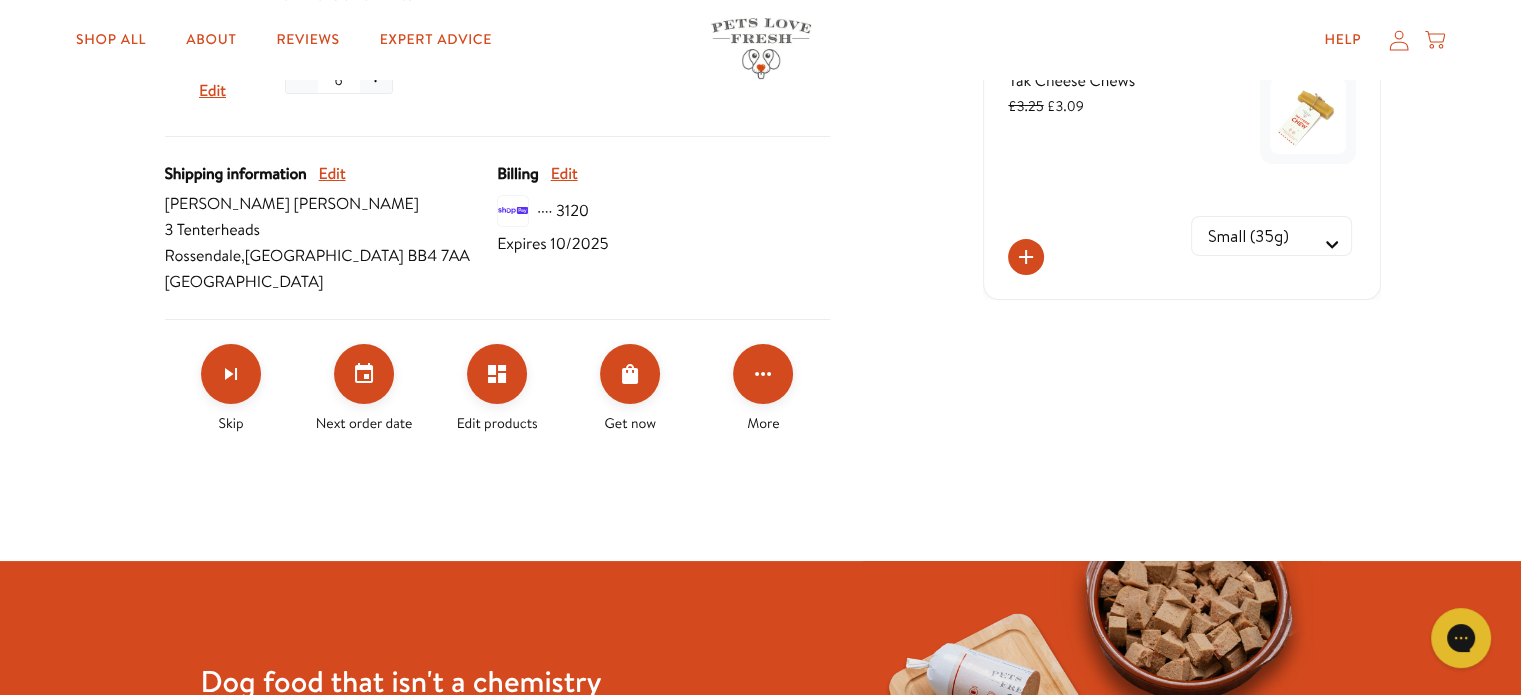 scroll, scrollTop: 680, scrollLeft: 0, axis: vertical 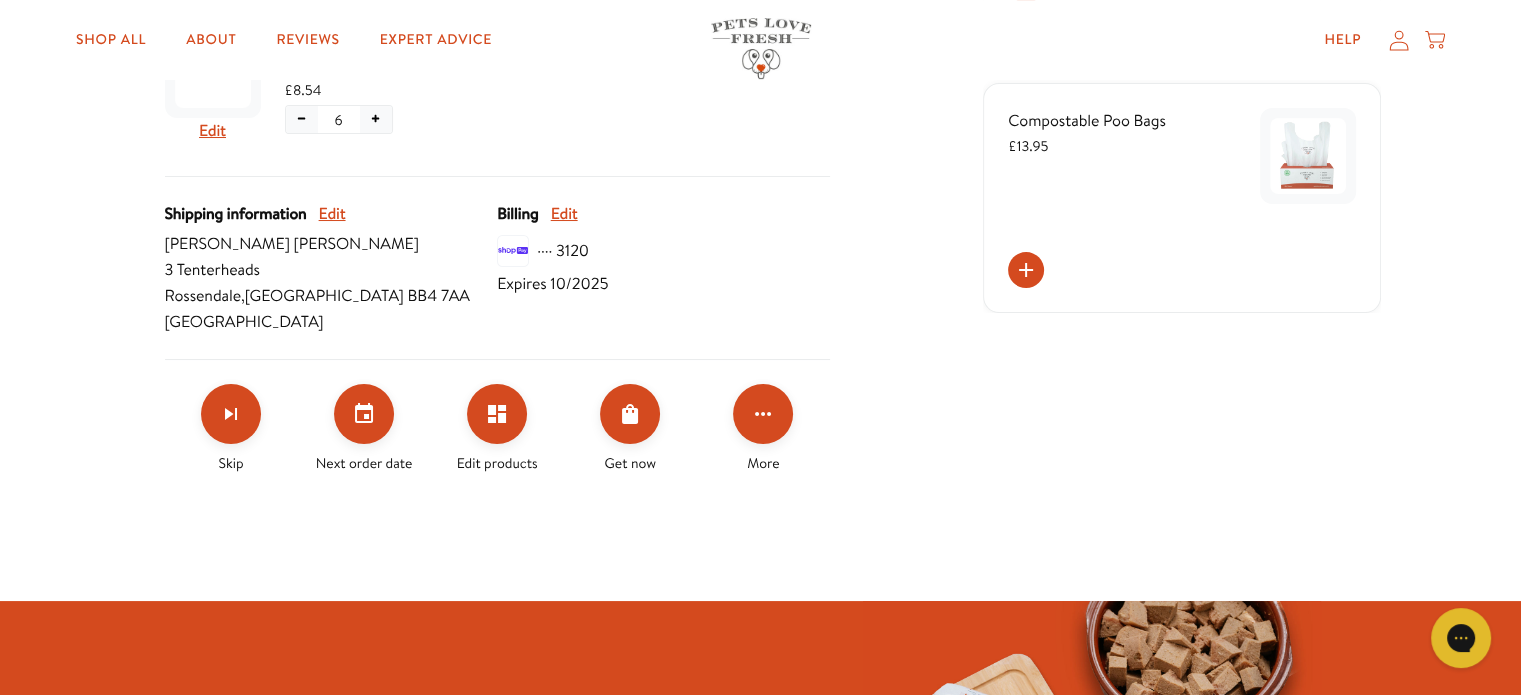 click on "Shipping information Edit Lynne   Atherton 3 Tenterheads Rossendale ,  England   BB4 7AA United Kingdom Billing Edit ···· 3120 Expires 10/2025 Skip Next order date Edit products Get now More" at bounding box center (497, 337) 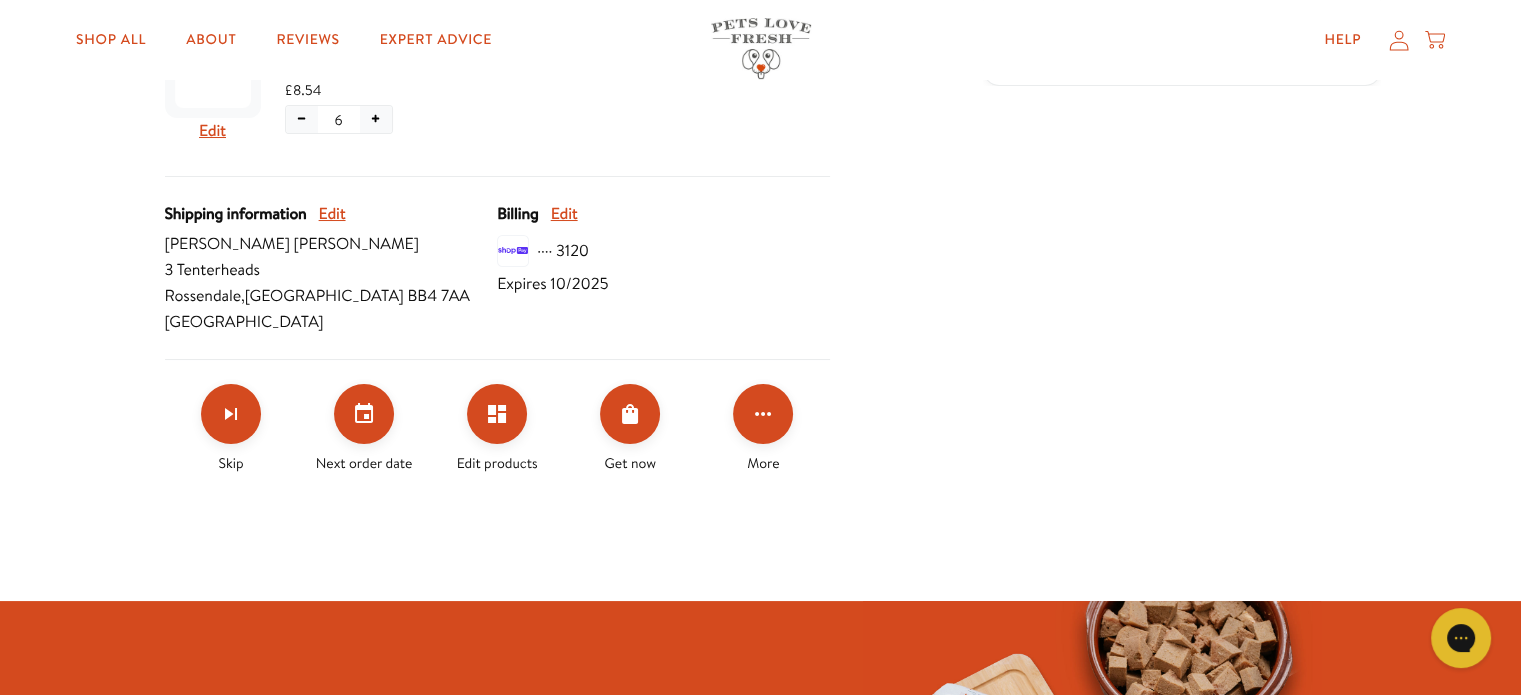click on "Shipping information Edit Lynne   Atherton 3 Tenterheads Rossendale ,  England   BB4 7AA United Kingdom Billing Edit ···· 3120 Expires 10/2025 Skip Next order date Edit products Get now More" at bounding box center [497, 337] 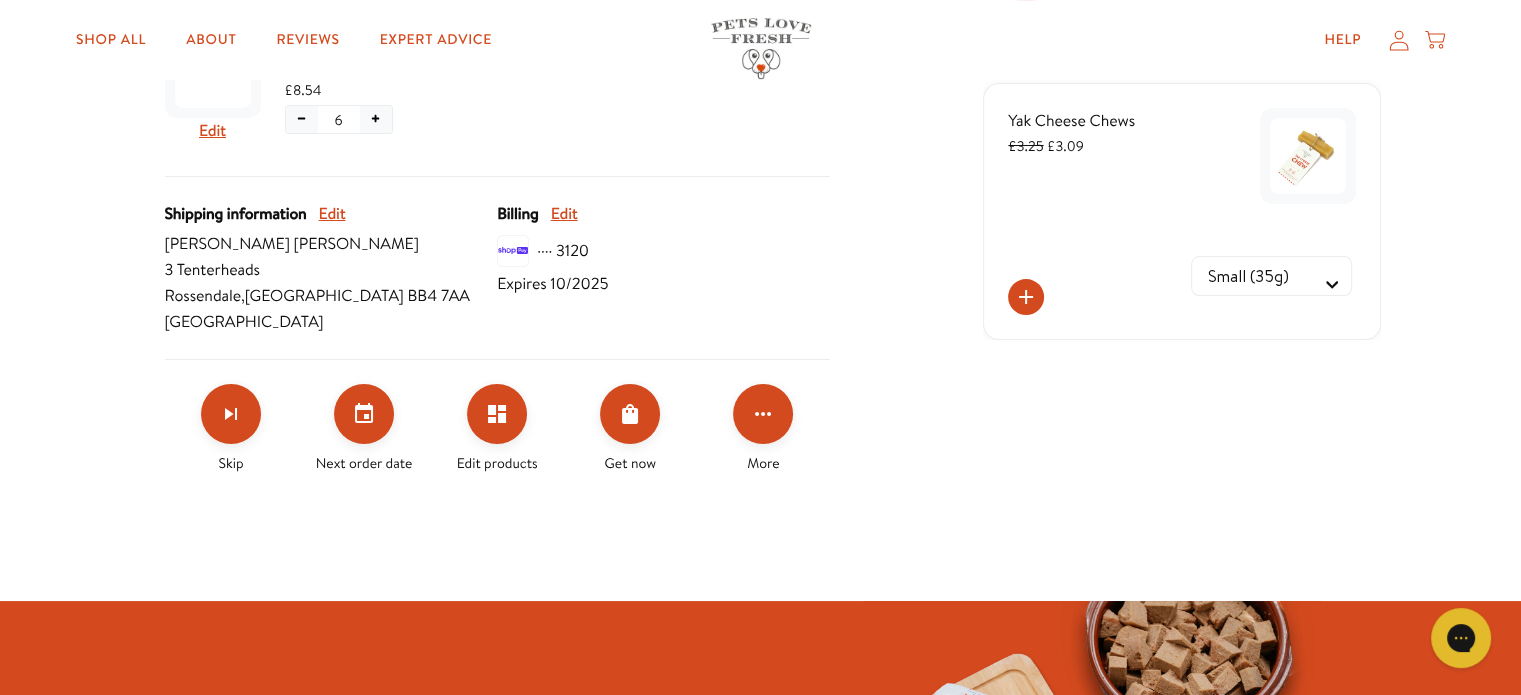 click on "Shipping information Edit Lynne   Atherton 3 Tenterheads Rossendale ,  England   BB4 7AA United Kingdom Billing Edit ···· 3120 Expires 10/2025 Skip Next order date Edit products Get now More" at bounding box center (497, 337) 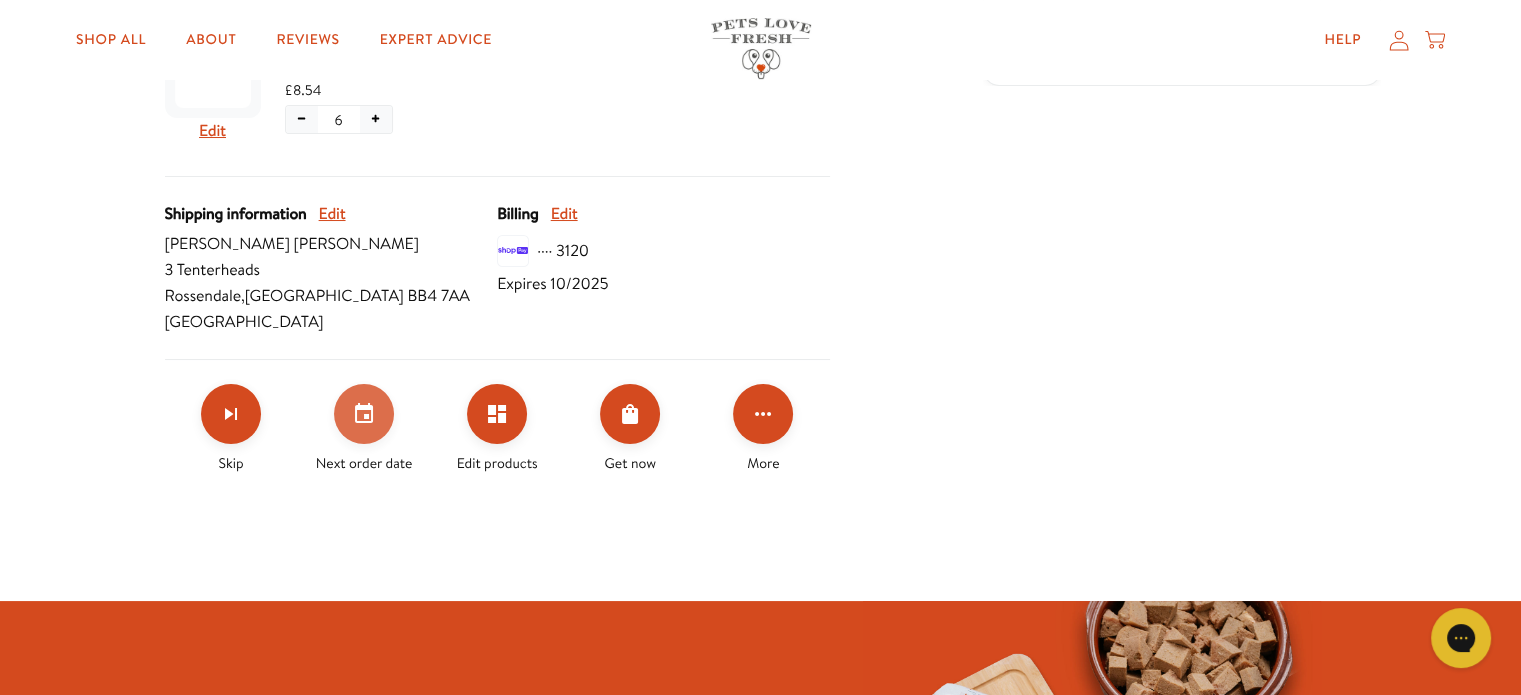 click 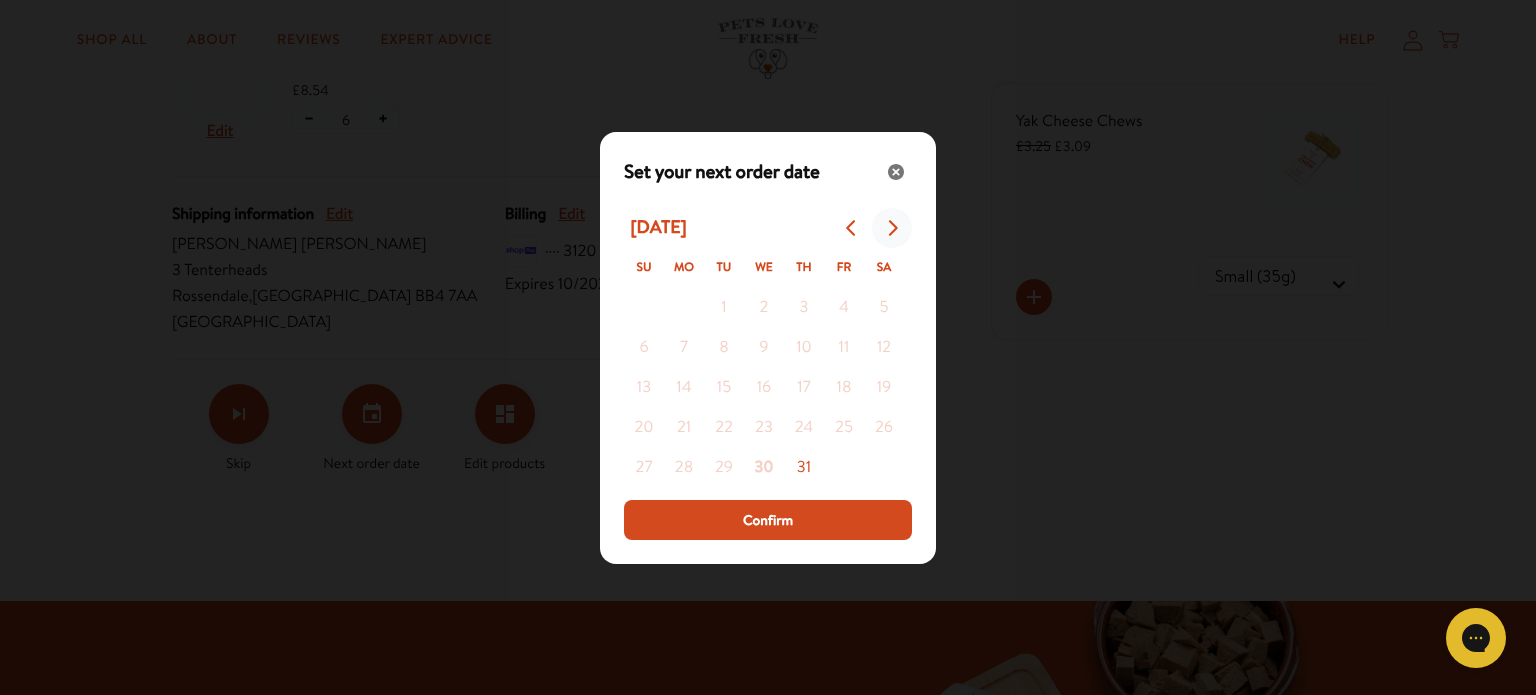 click 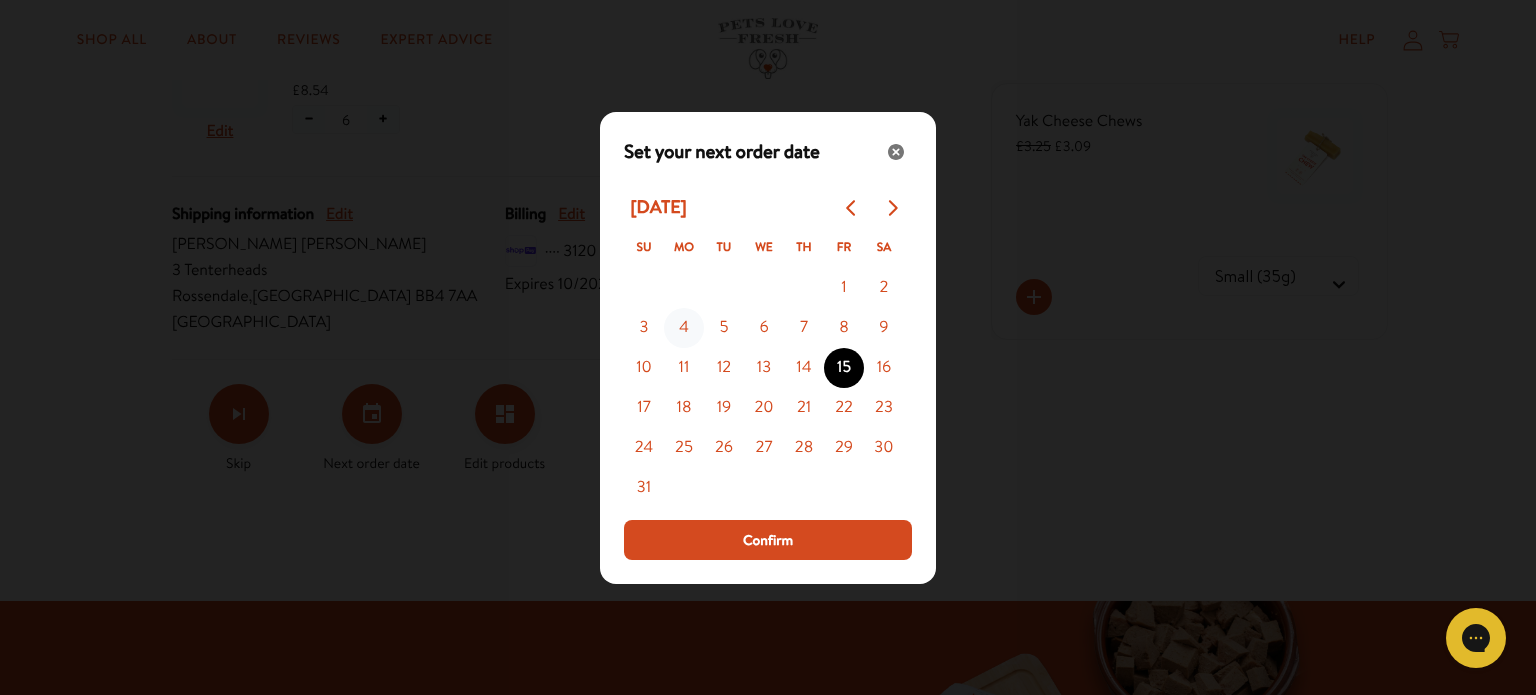 click on "4" at bounding box center [684, 328] 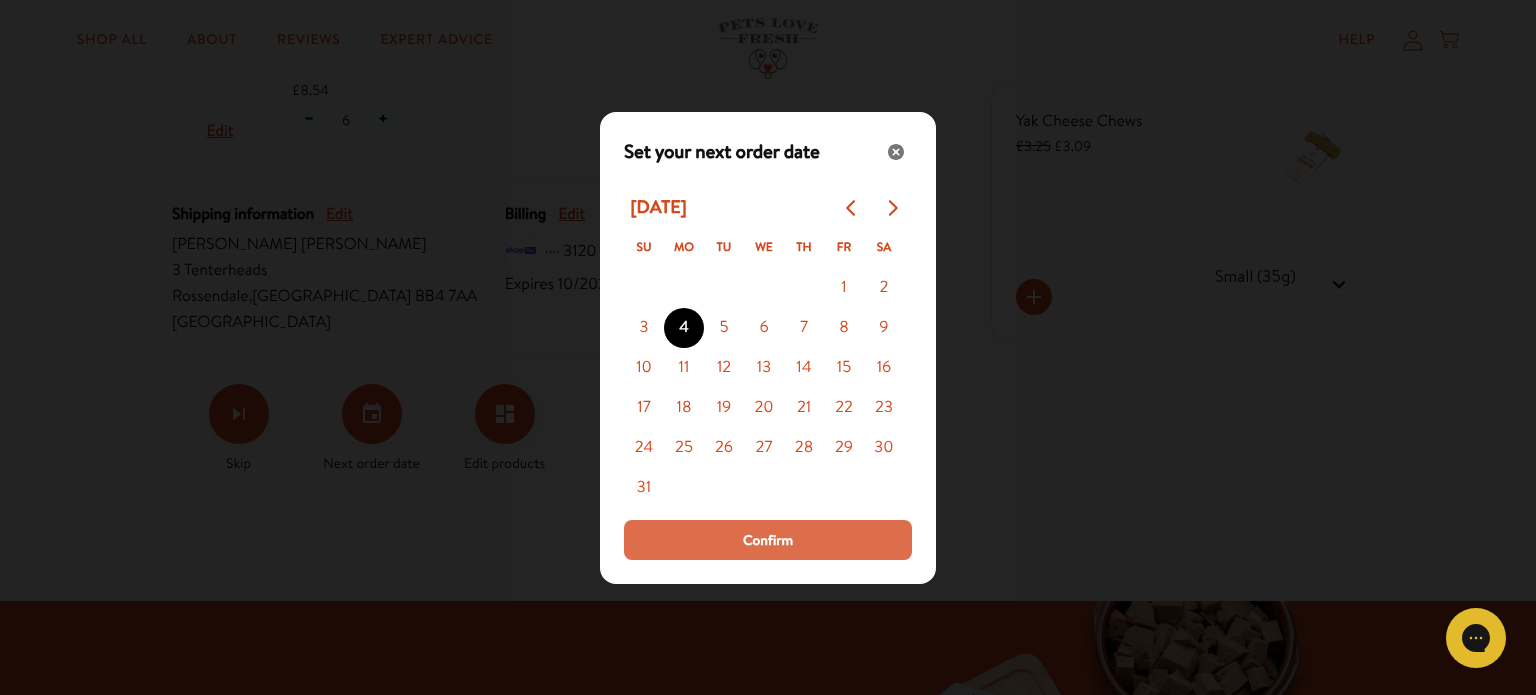click on "Confirm" at bounding box center [768, 540] 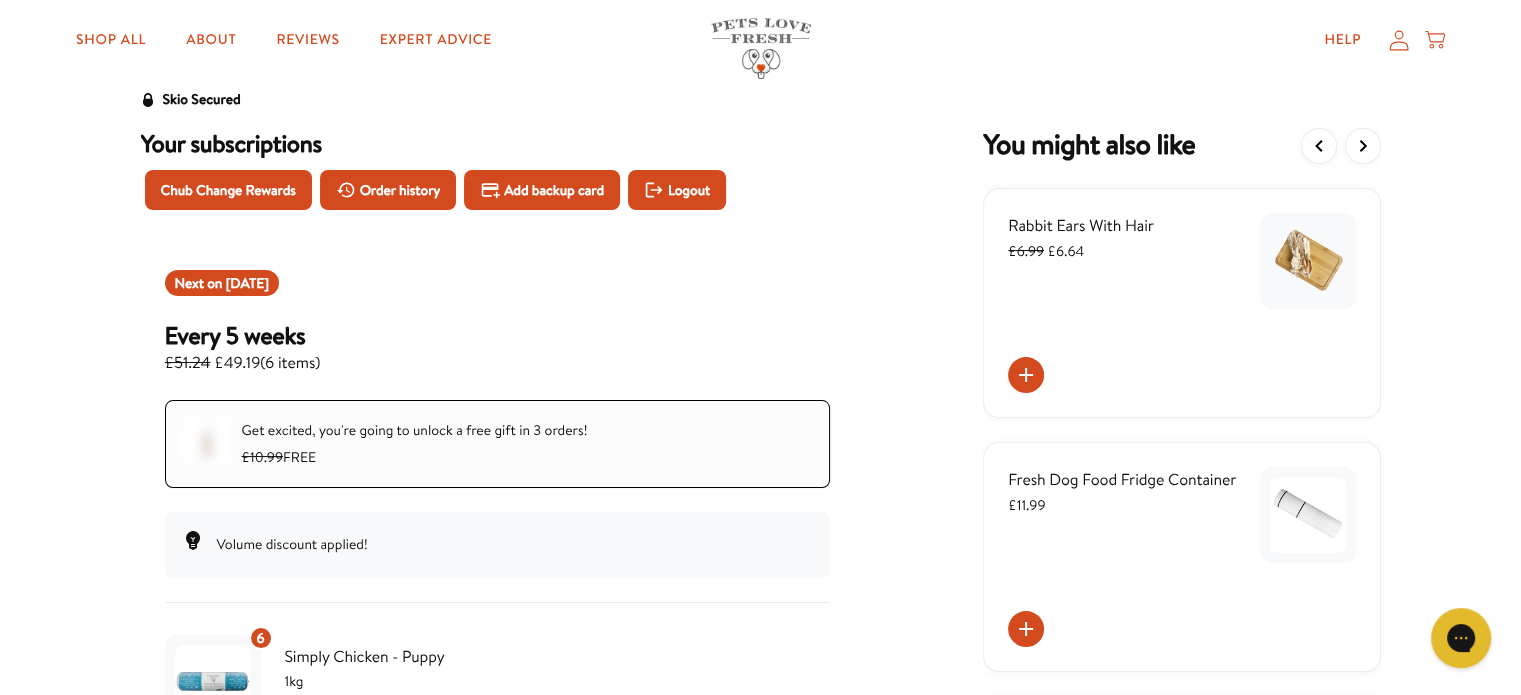 scroll, scrollTop: 0, scrollLeft: 0, axis: both 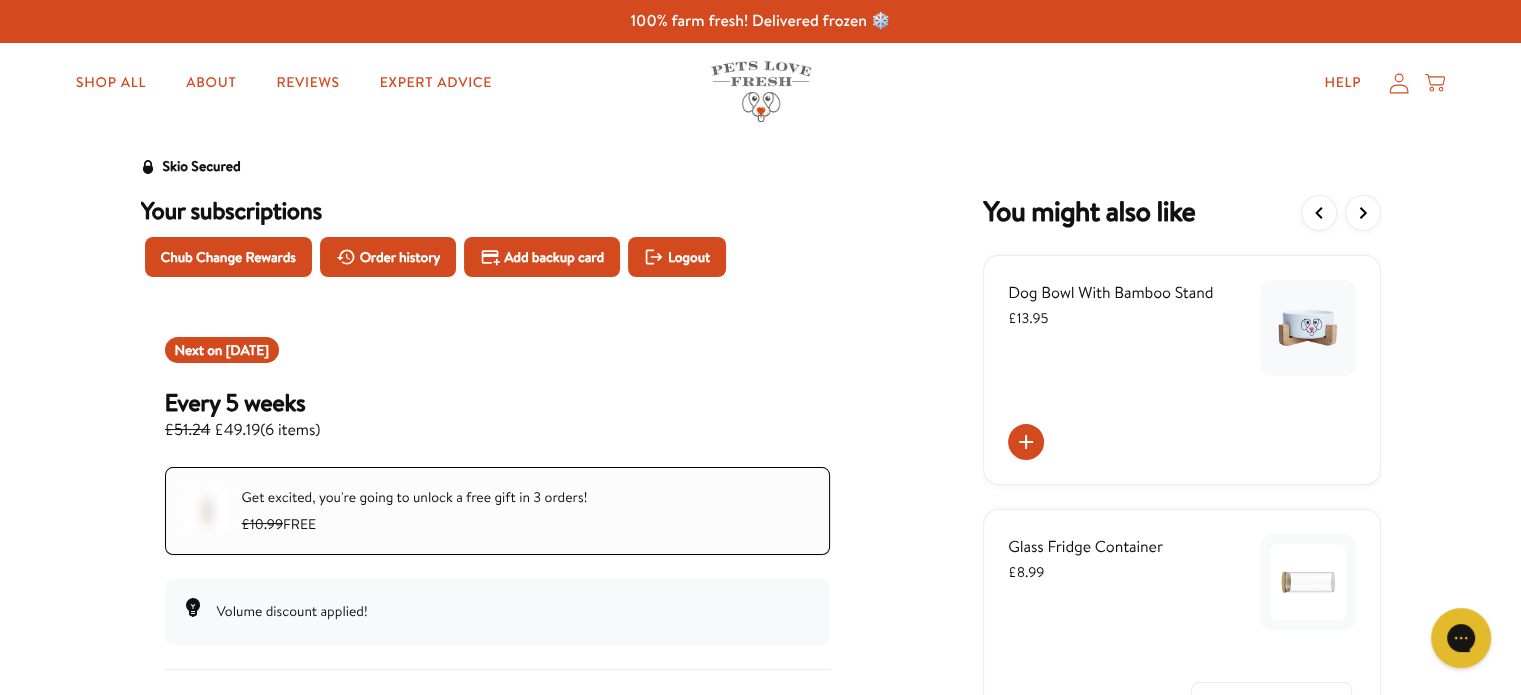 click 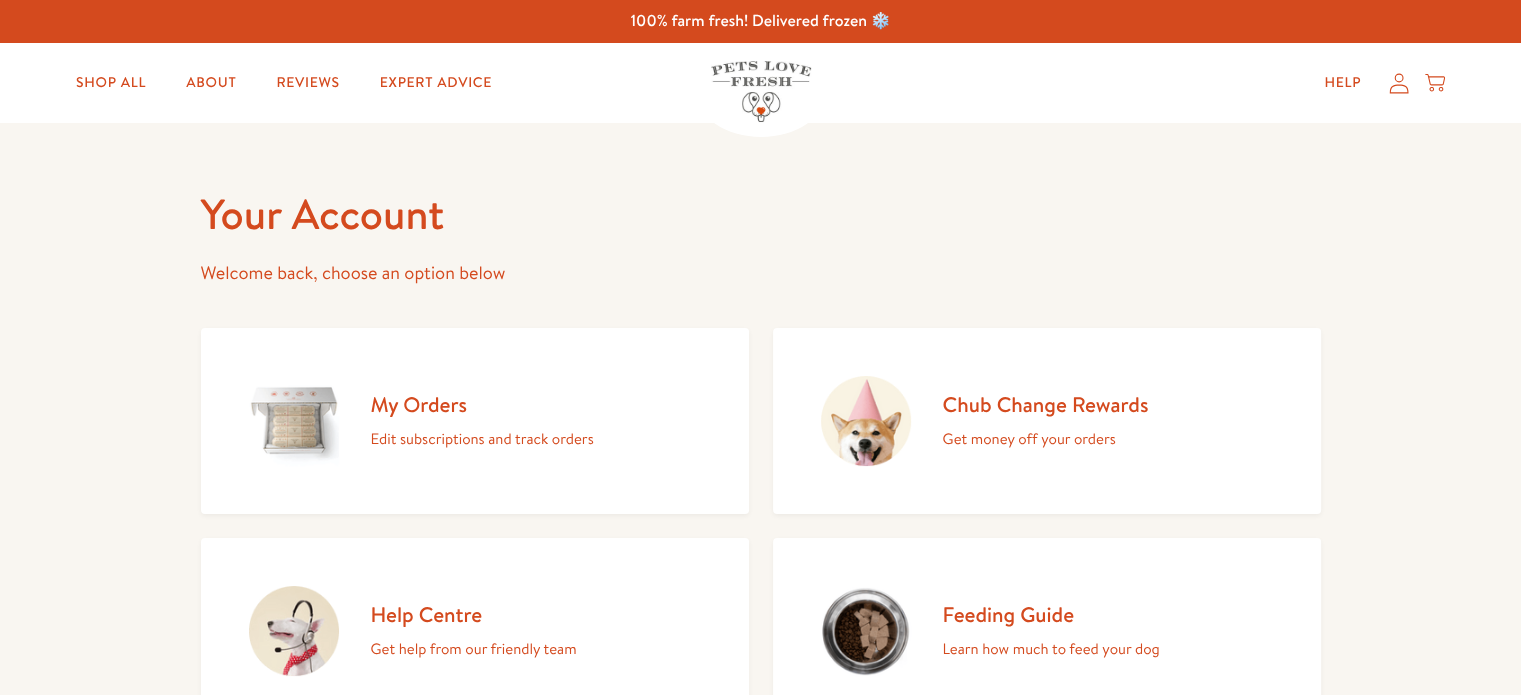scroll, scrollTop: 0, scrollLeft: 0, axis: both 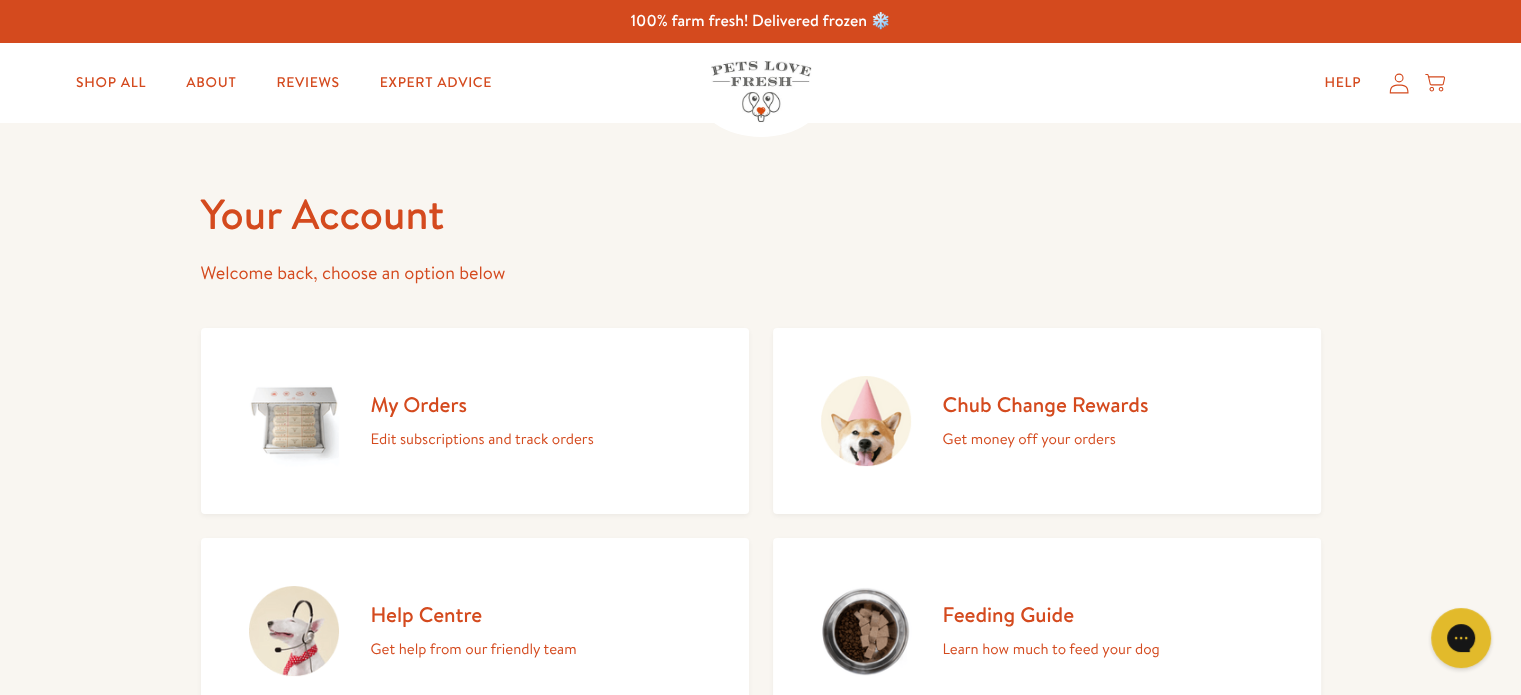 click on "Get money off your orders" at bounding box center [1046, 439] 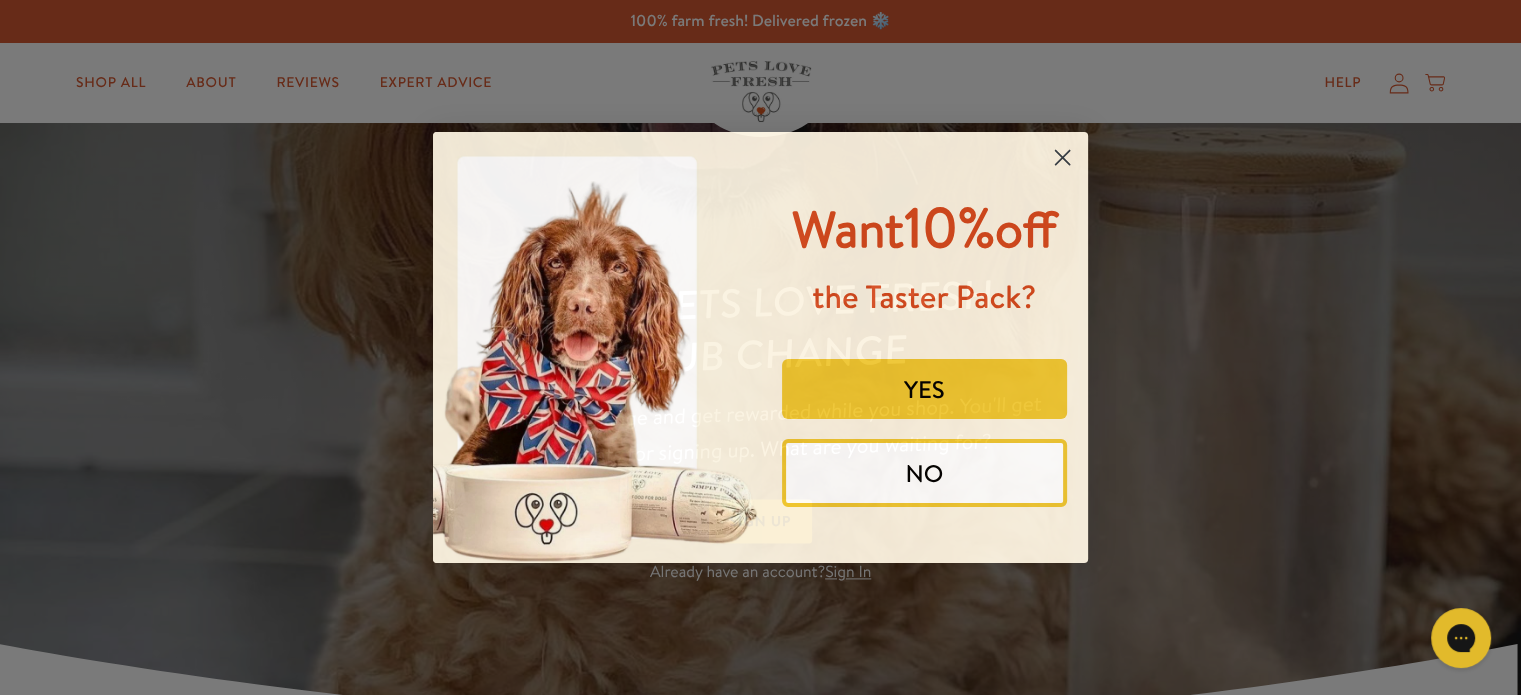 scroll, scrollTop: 0, scrollLeft: 0, axis: both 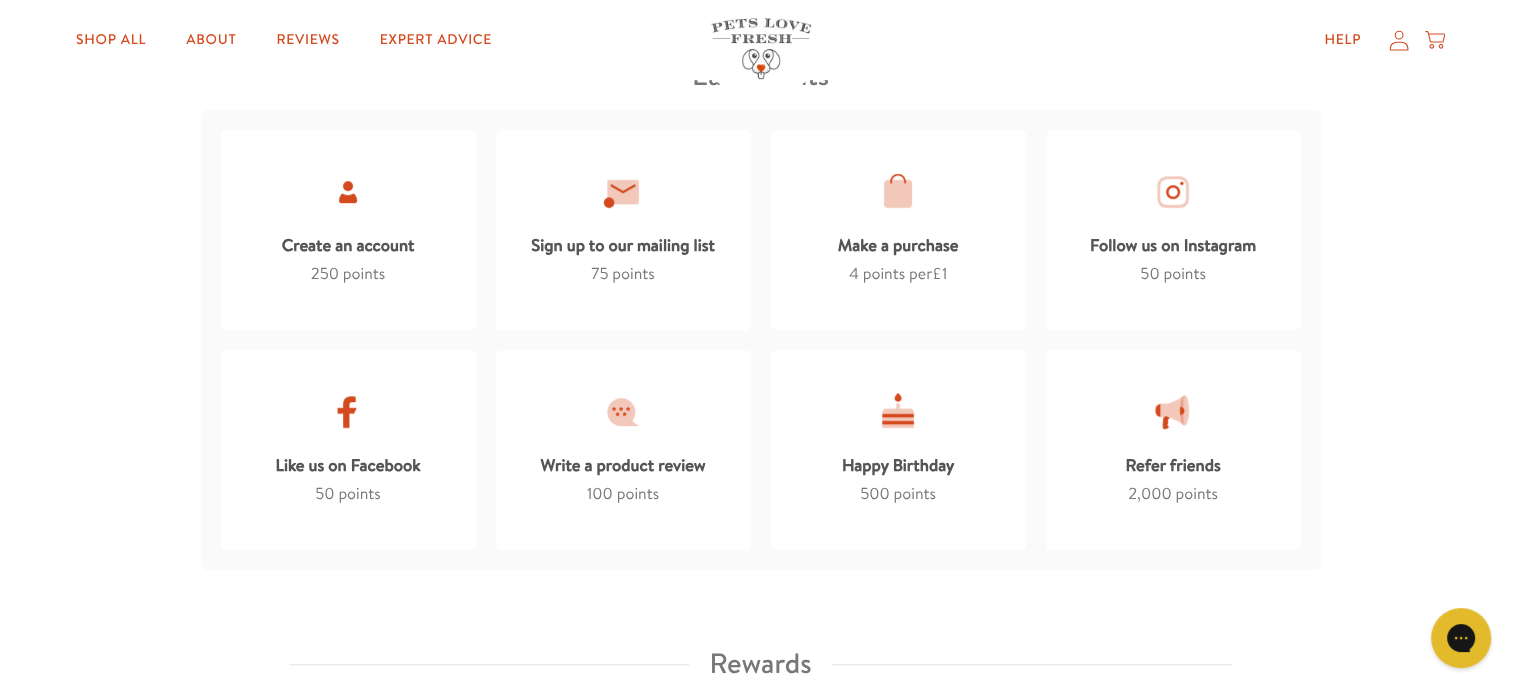 click on "Create an account" at bounding box center (348, 241) 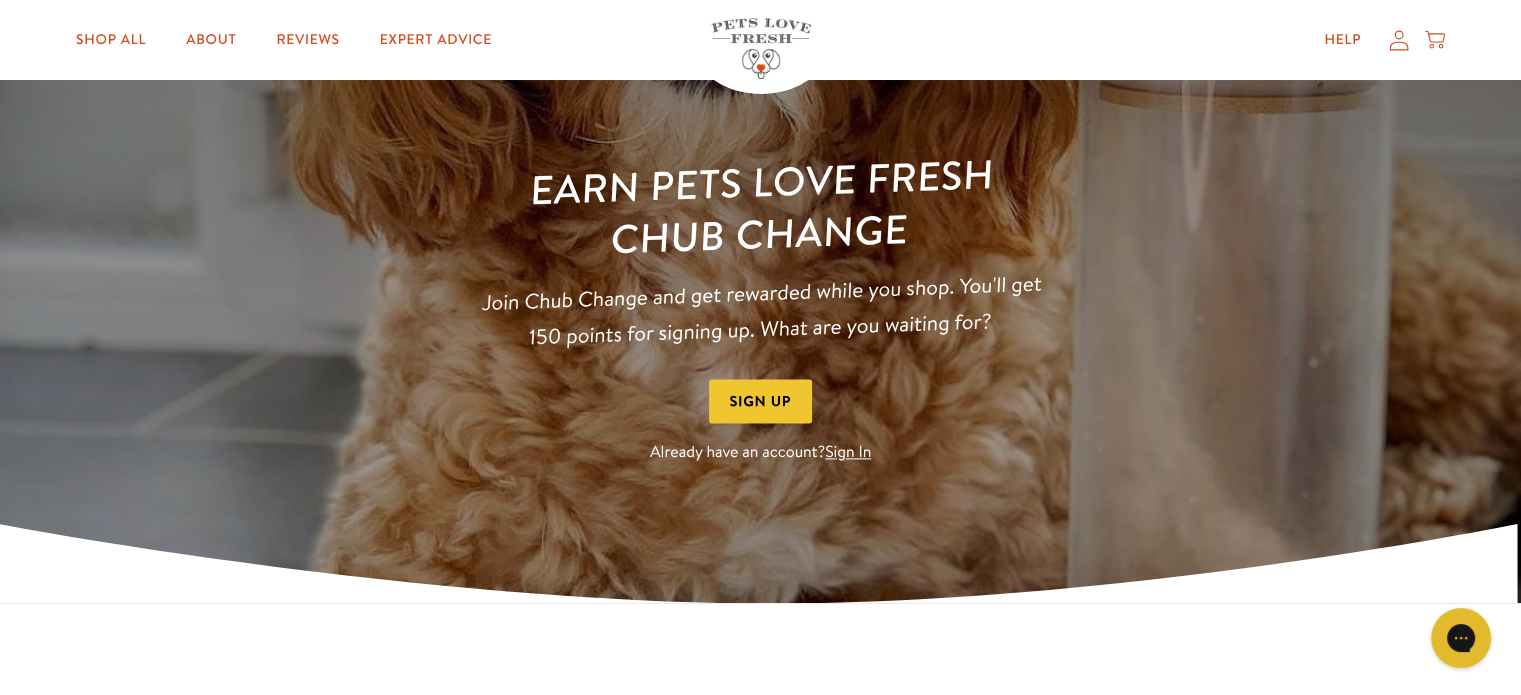 scroll, scrollTop: 0, scrollLeft: 0, axis: both 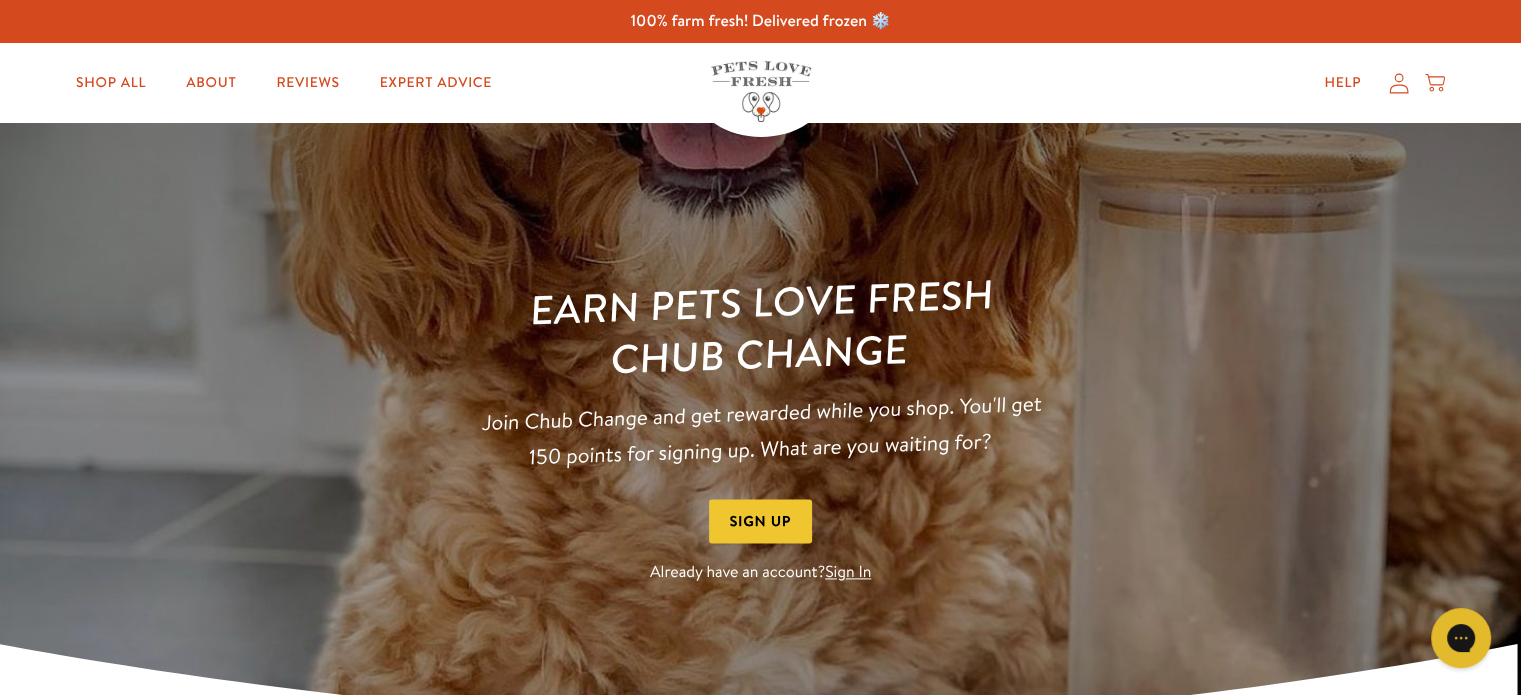 click on "Sign In" at bounding box center [848, 573] 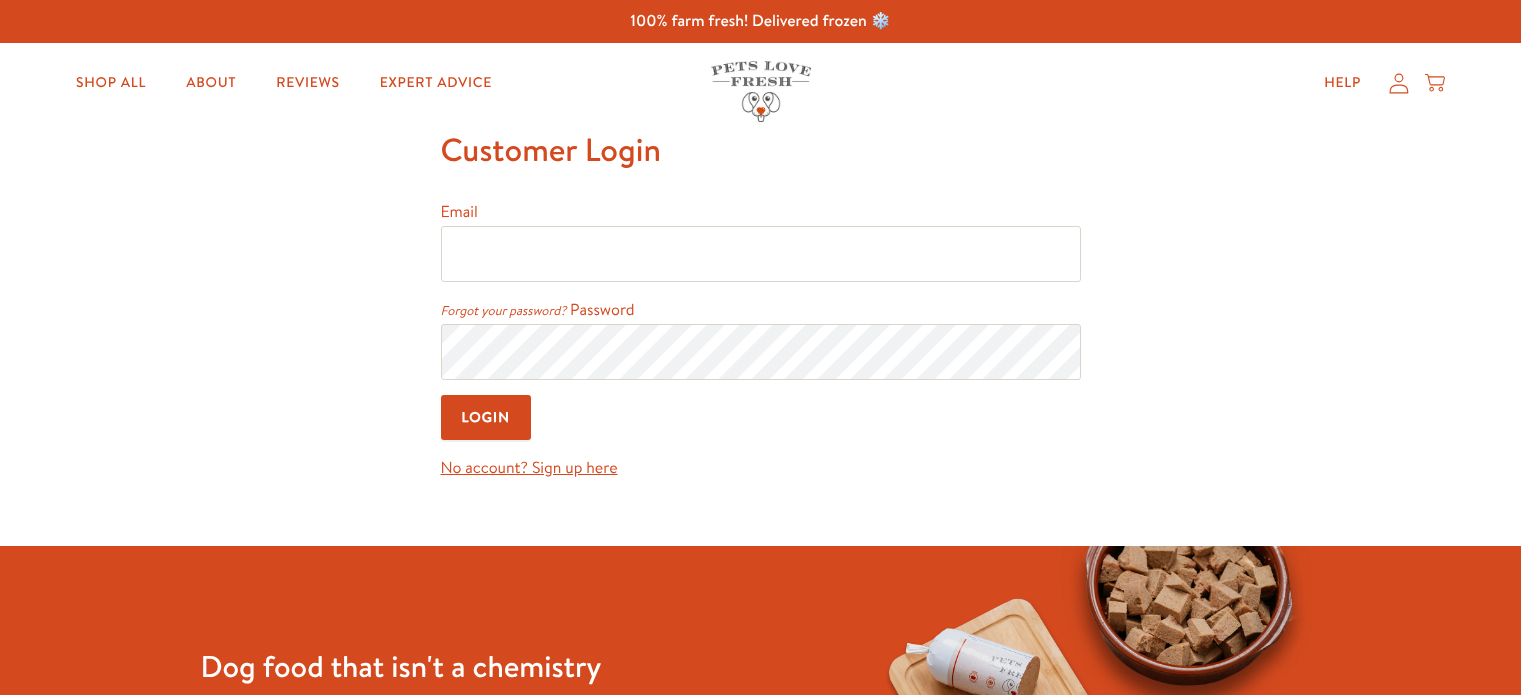 scroll, scrollTop: 0, scrollLeft: 0, axis: both 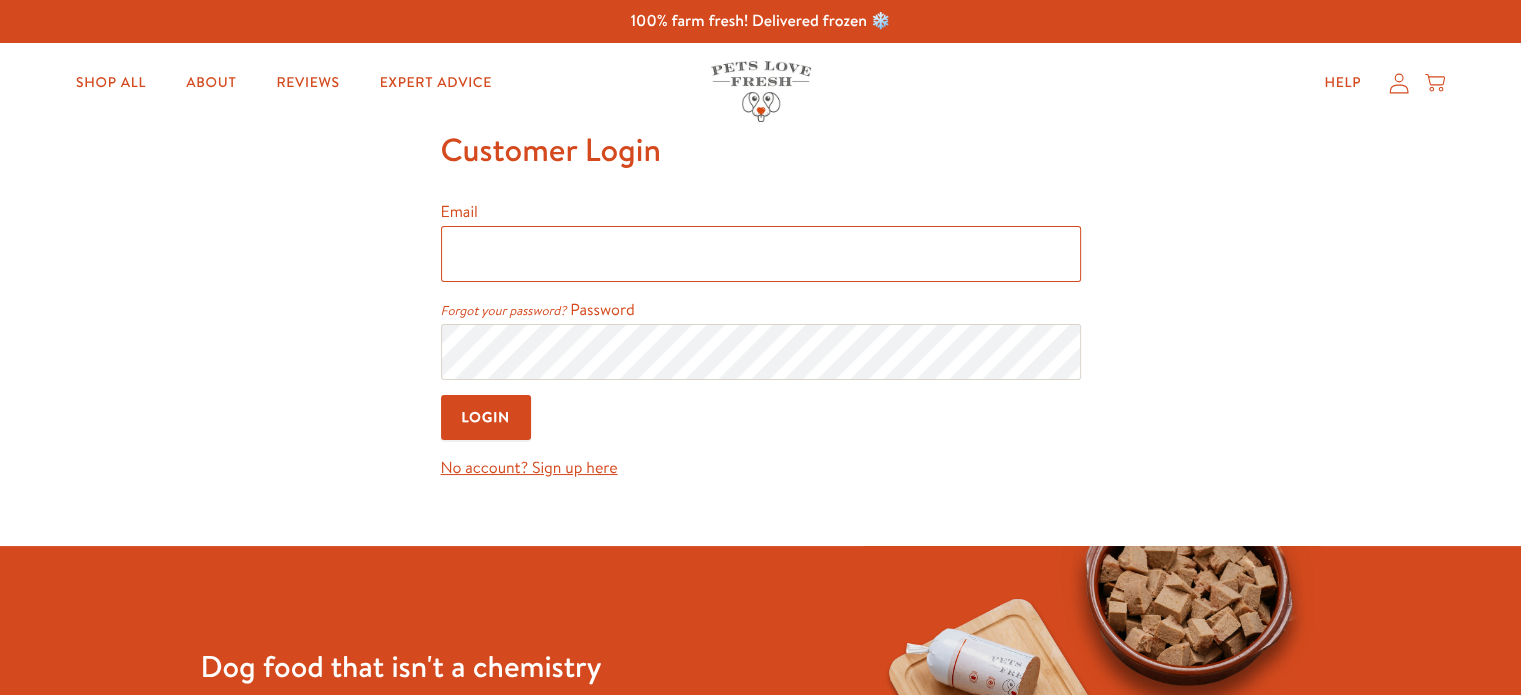 click on "Email" at bounding box center (761, 254) 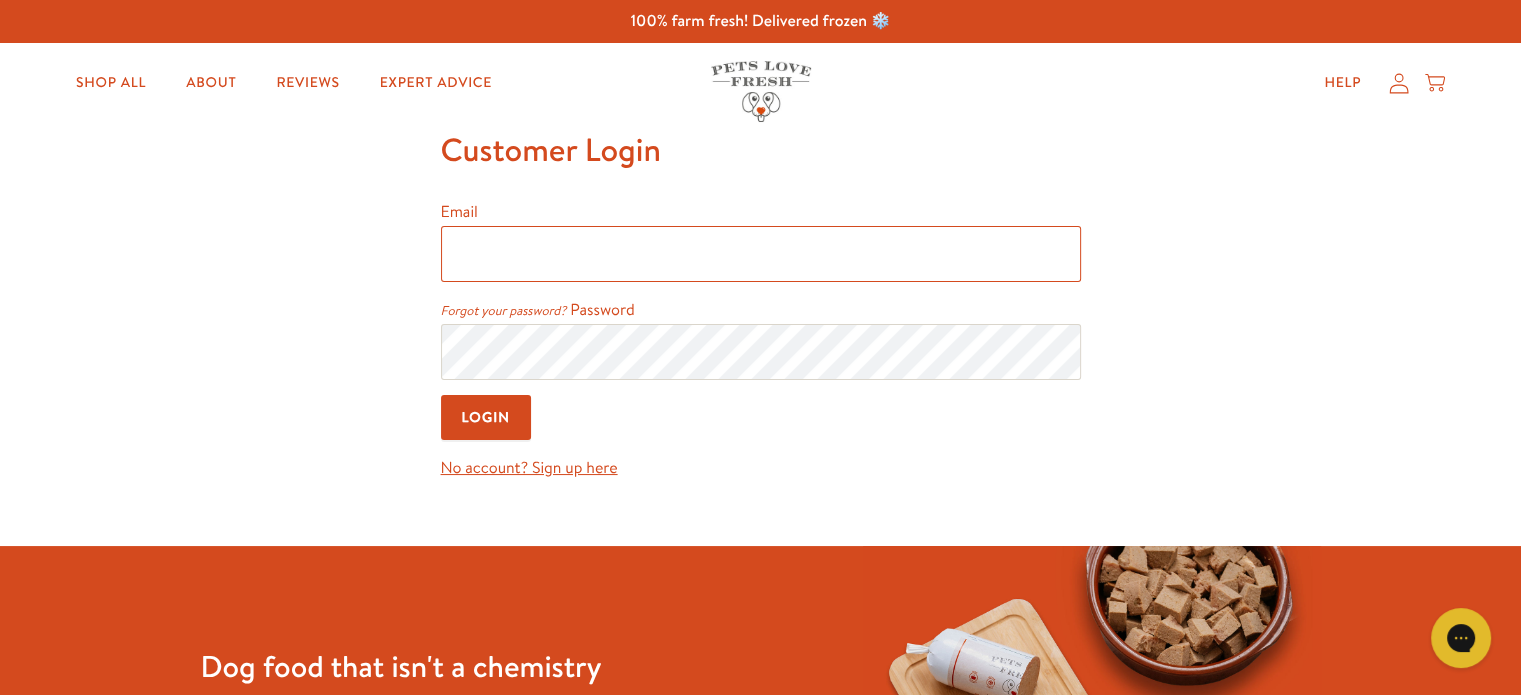 scroll, scrollTop: 0, scrollLeft: 0, axis: both 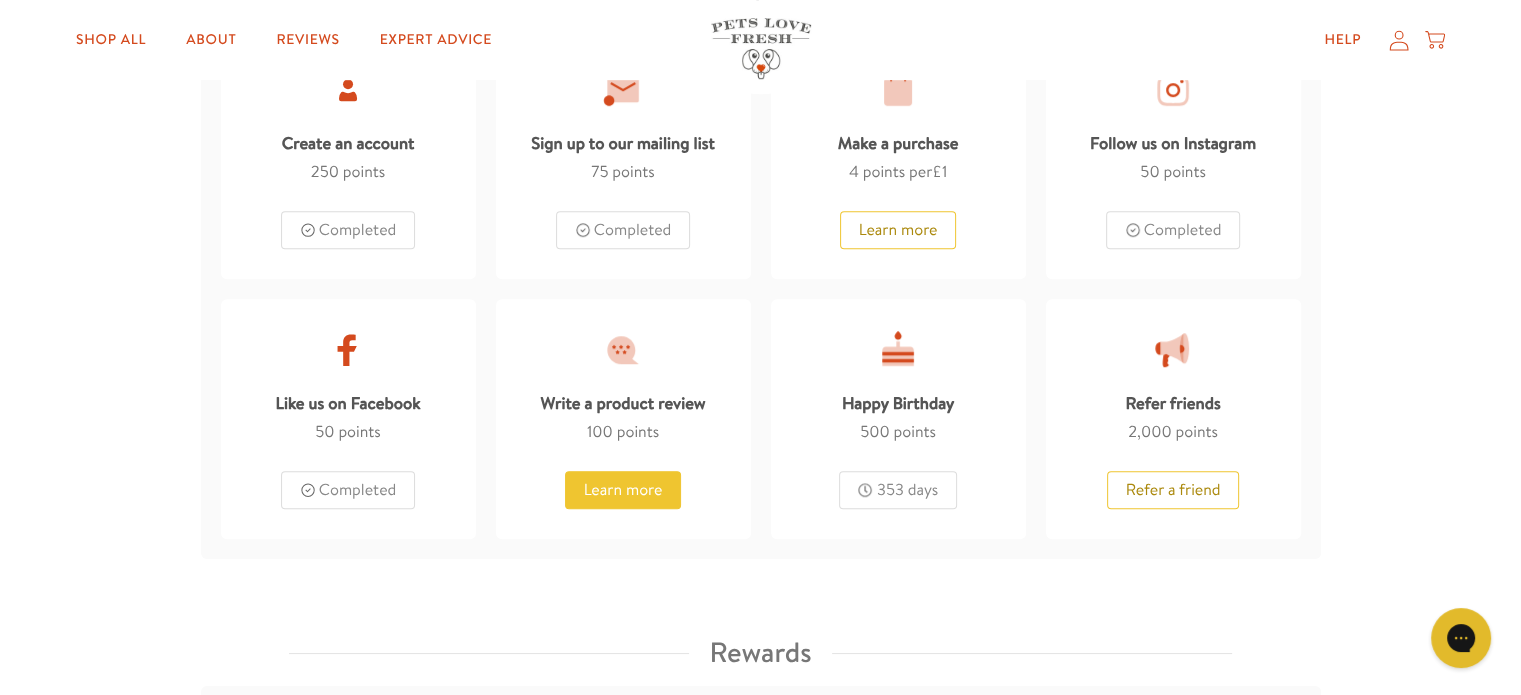 drag, startPoint x: 643, startPoint y: 495, endPoint x: 626, endPoint y: 492, distance: 17.262676 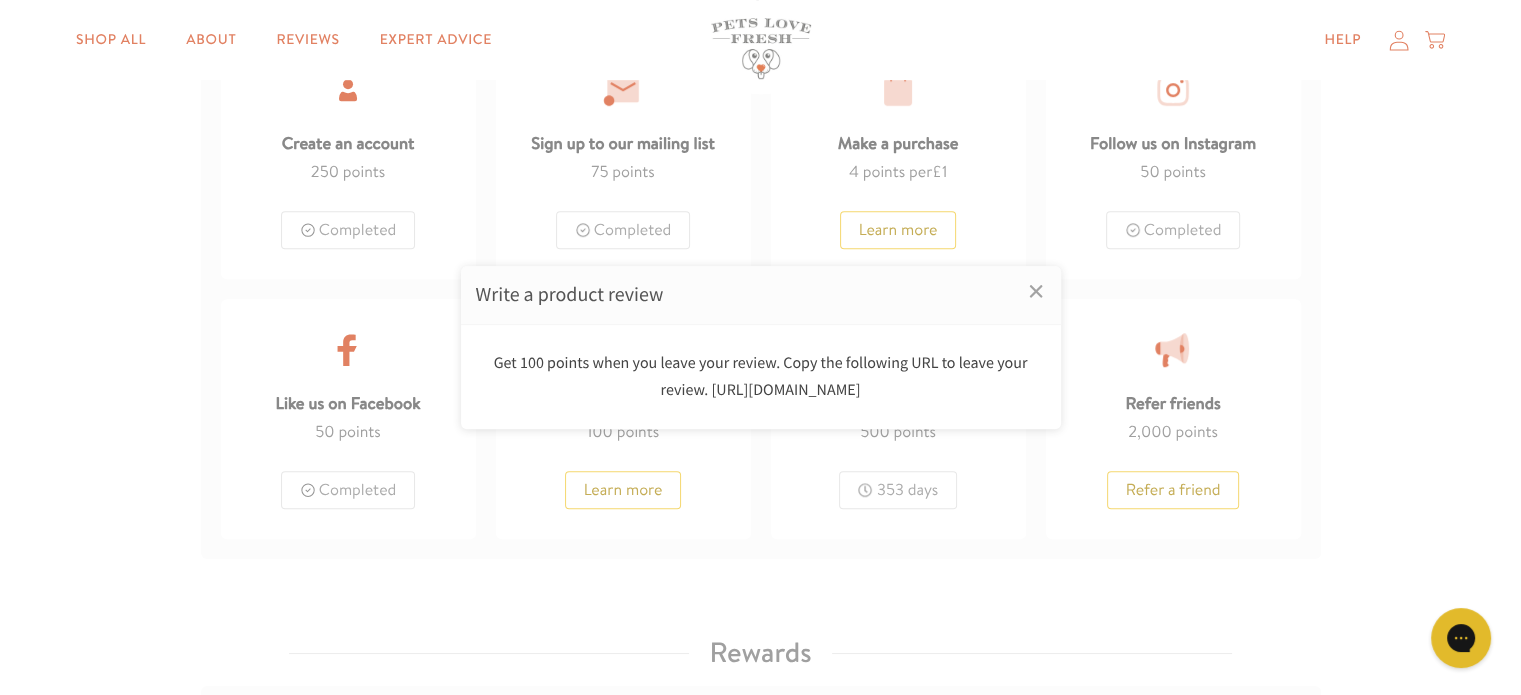 drag, startPoint x: 648, startPoint y: 387, endPoint x: 924, endPoint y: 391, distance: 276.029 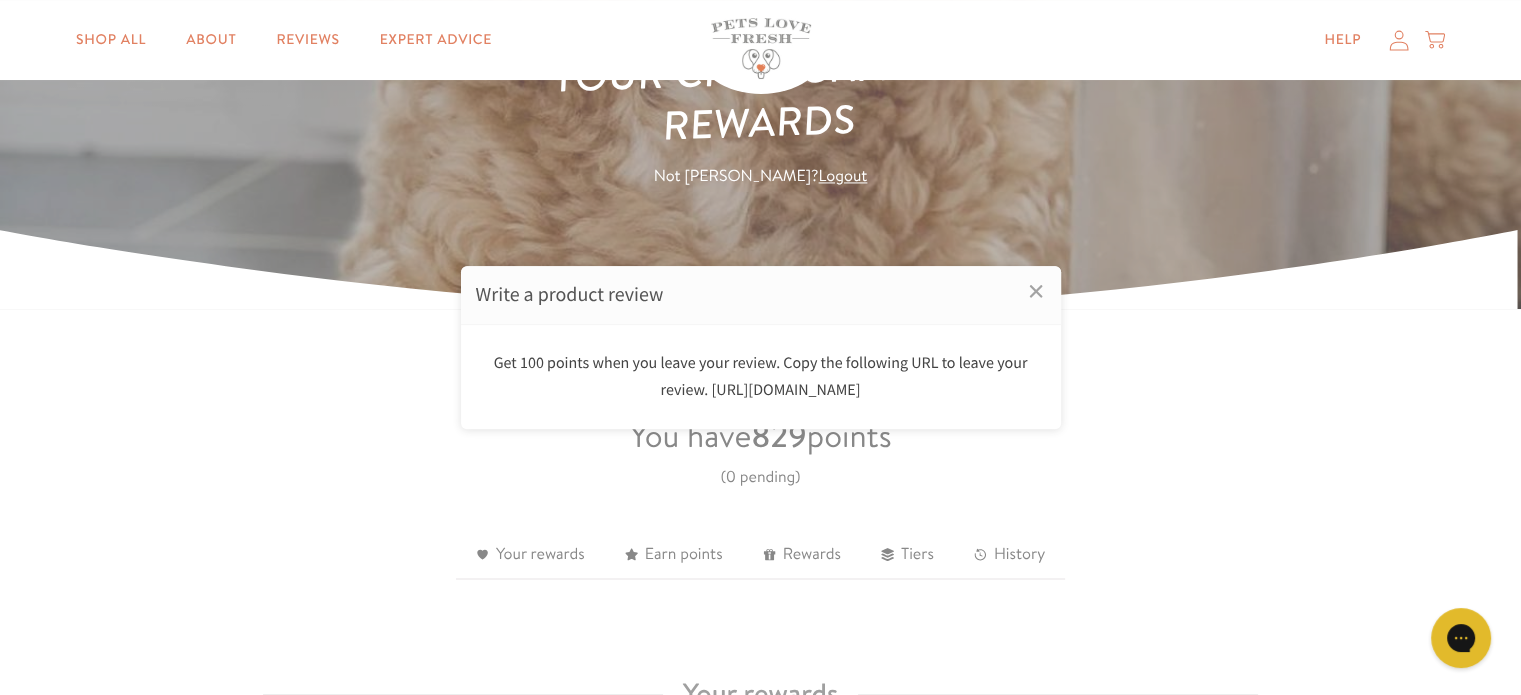 scroll, scrollTop: 0, scrollLeft: 0, axis: both 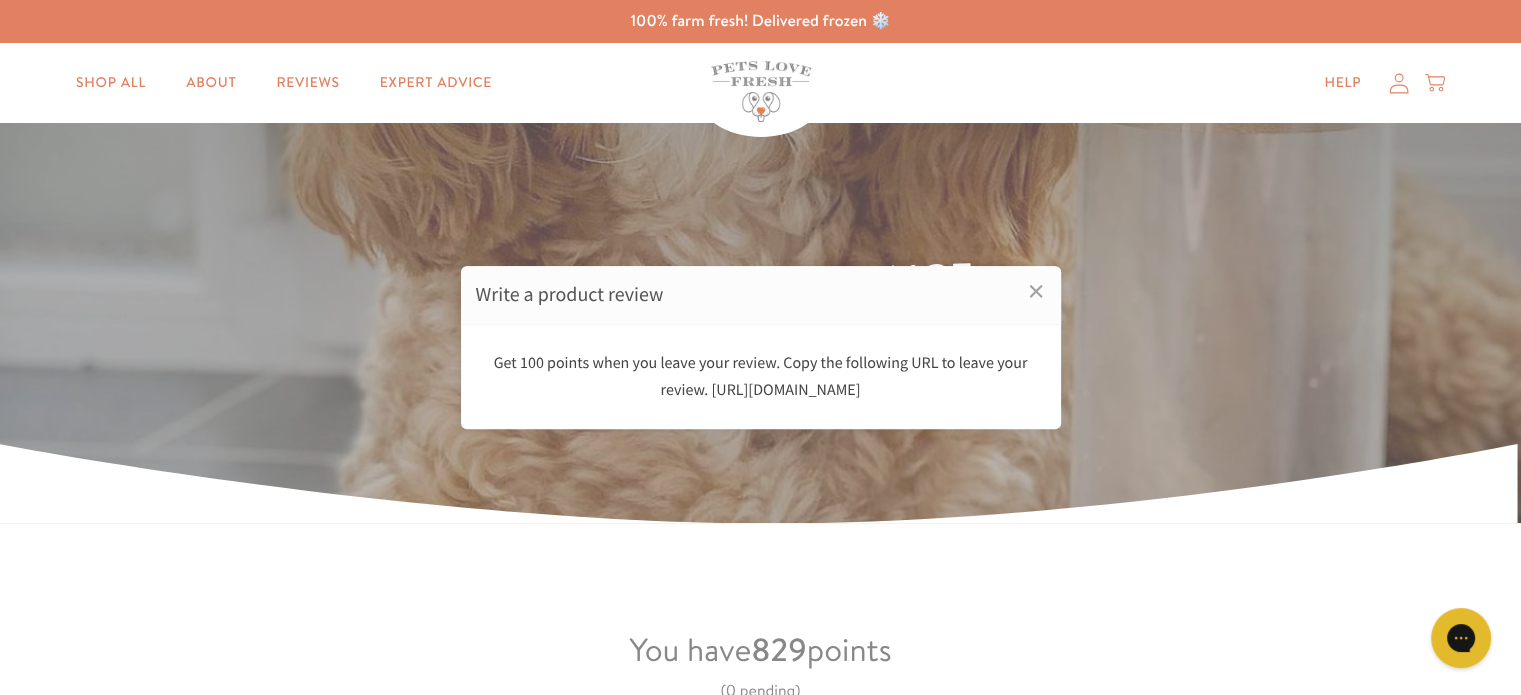 click at bounding box center (760, 347) 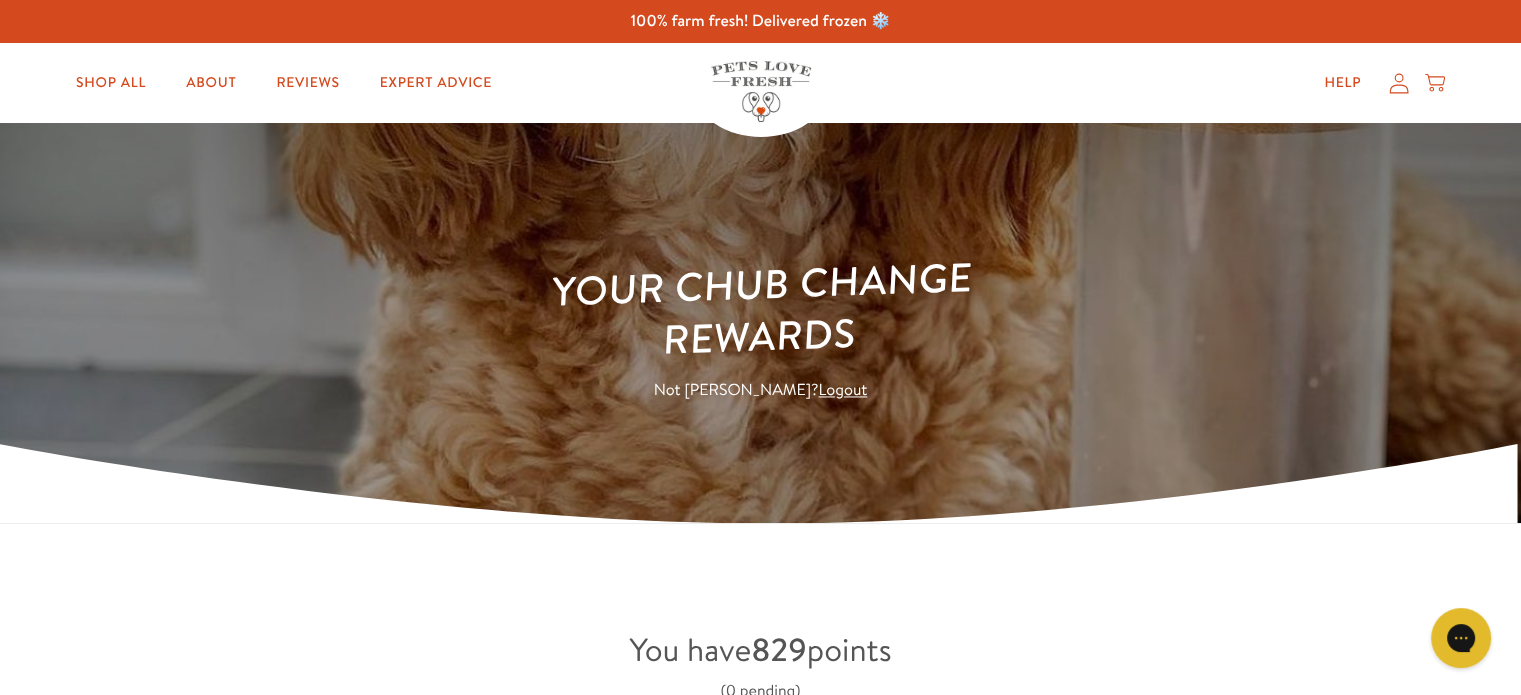 scroll, scrollTop: 1298, scrollLeft: 0, axis: vertical 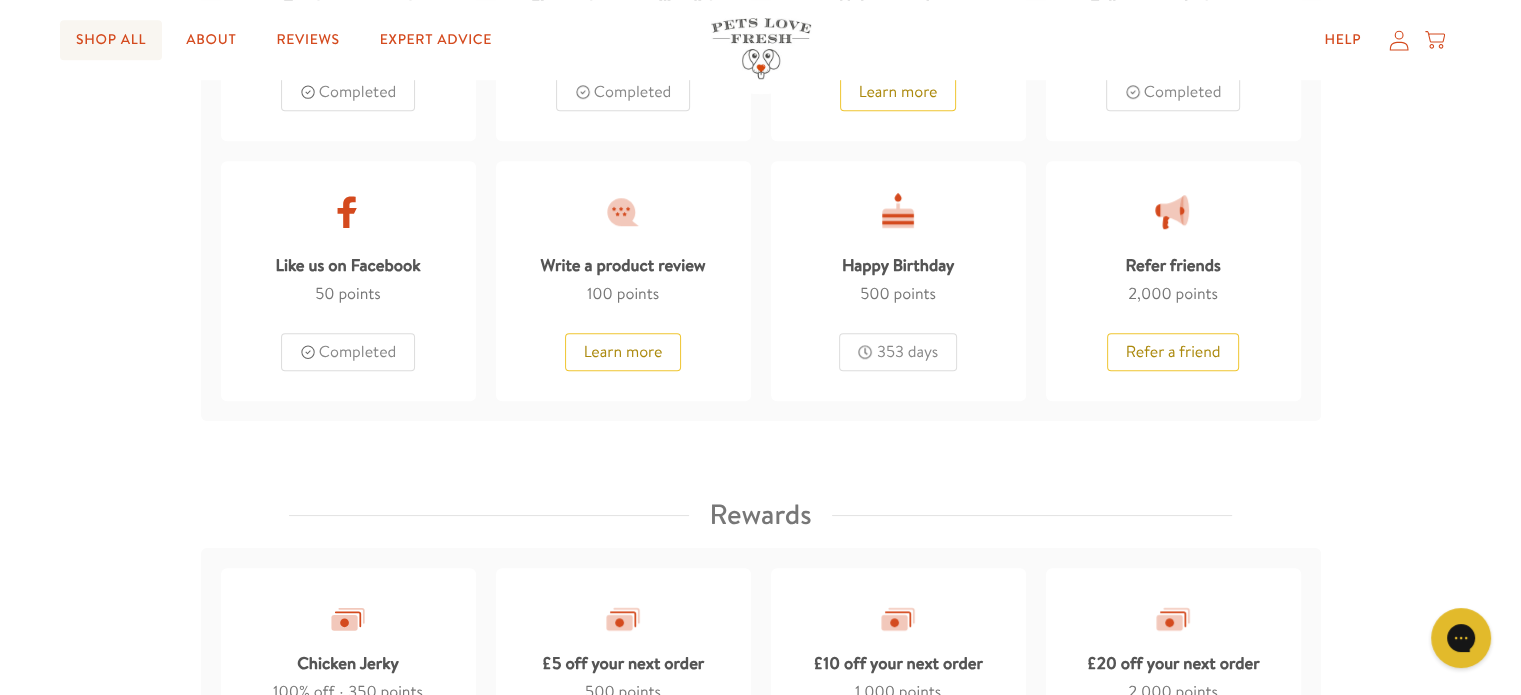 click on "Shop All" at bounding box center [111, 40] 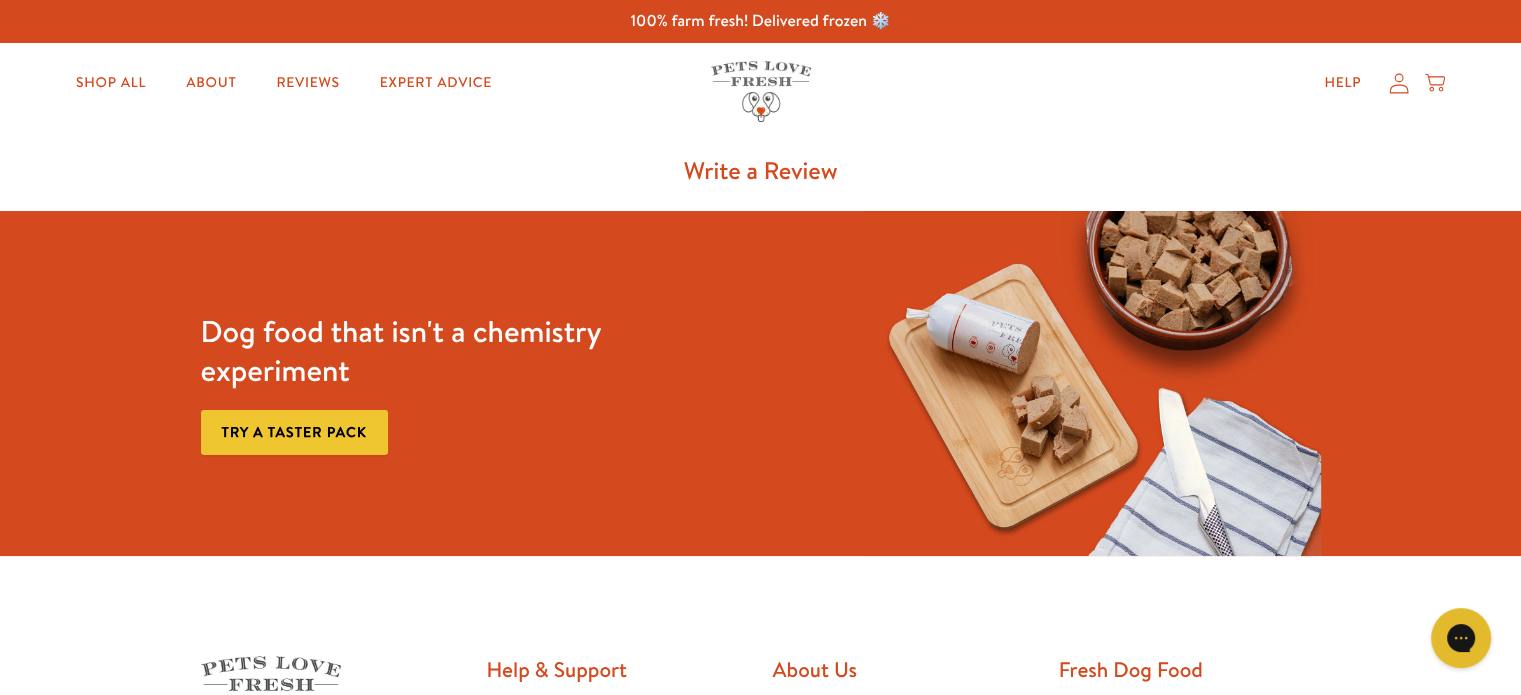 scroll, scrollTop: 0, scrollLeft: 0, axis: both 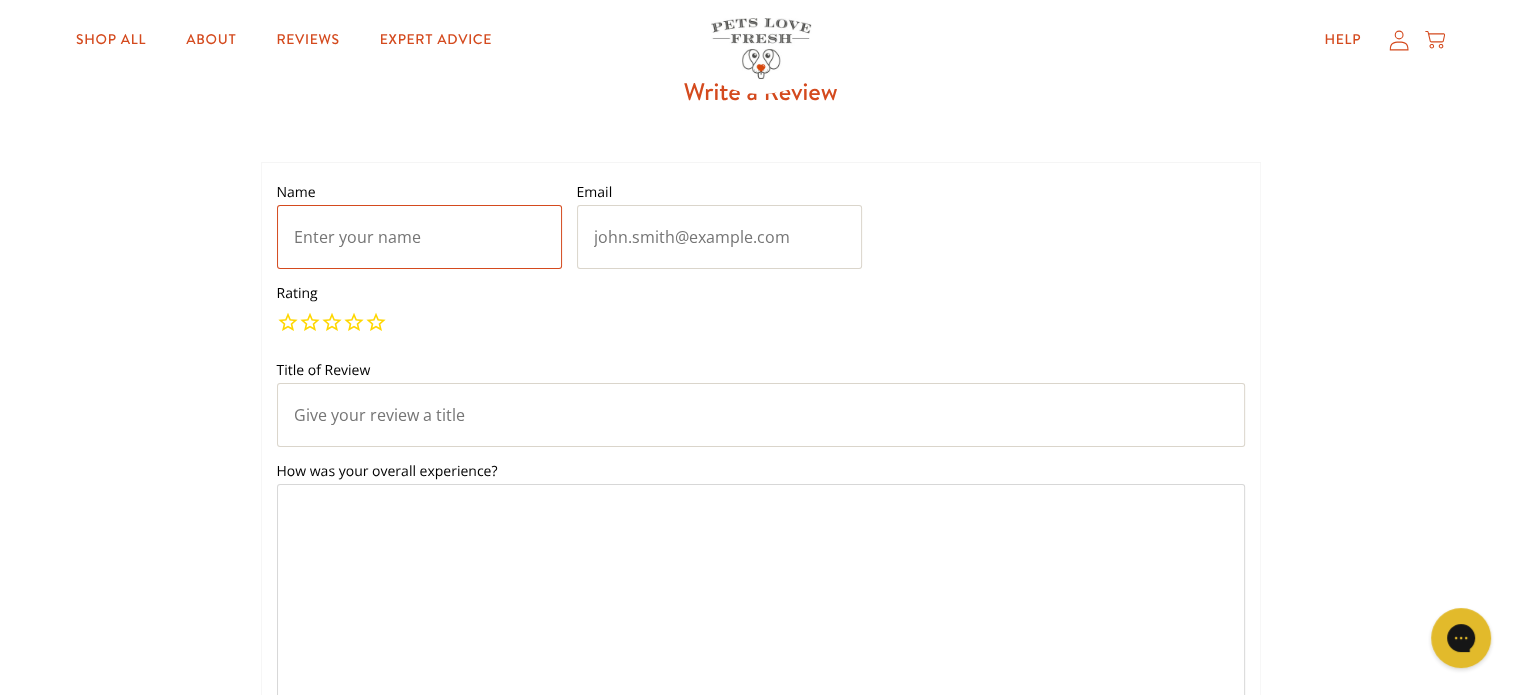click on "Name" at bounding box center (419, 237) 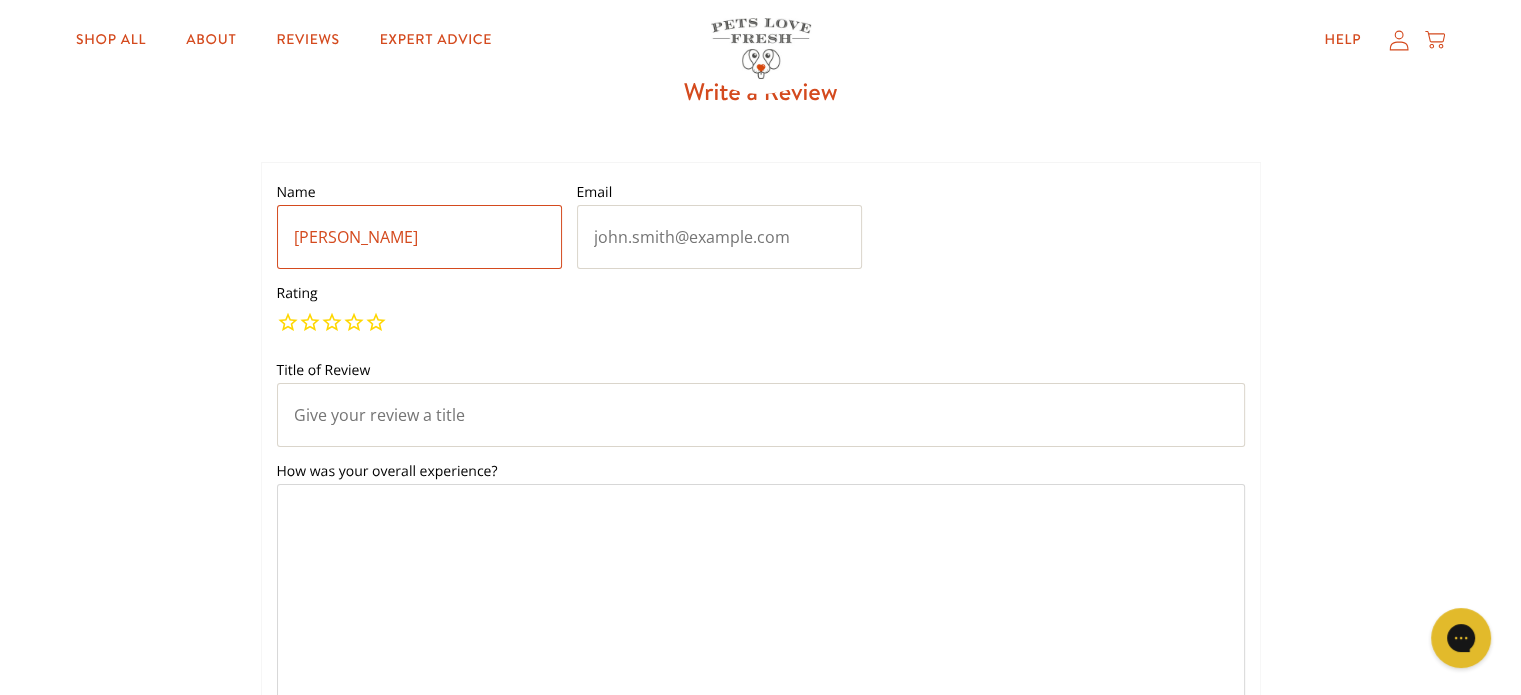 drag, startPoint x: 559, startPoint y: 233, endPoint x: 624, endPoint y: 233, distance: 65 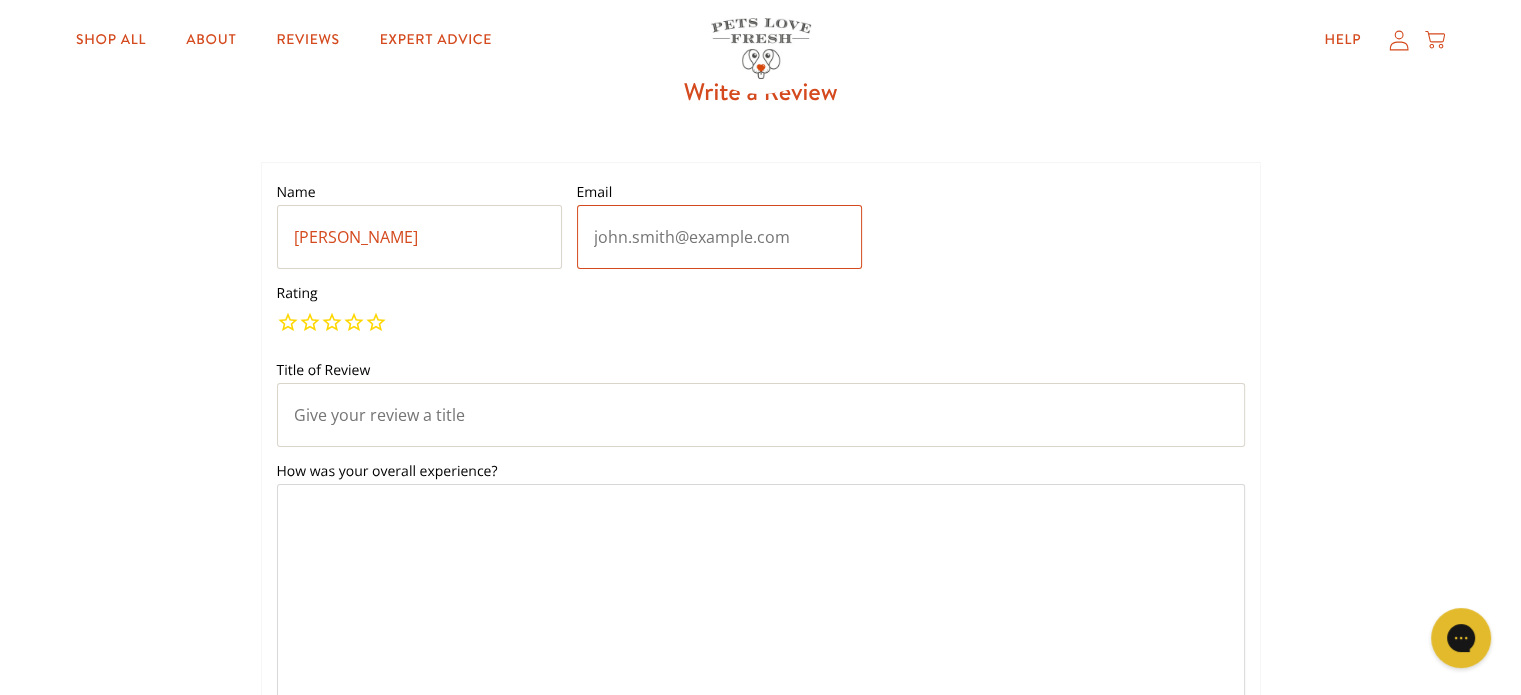 click on "Email" at bounding box center [719, 237] 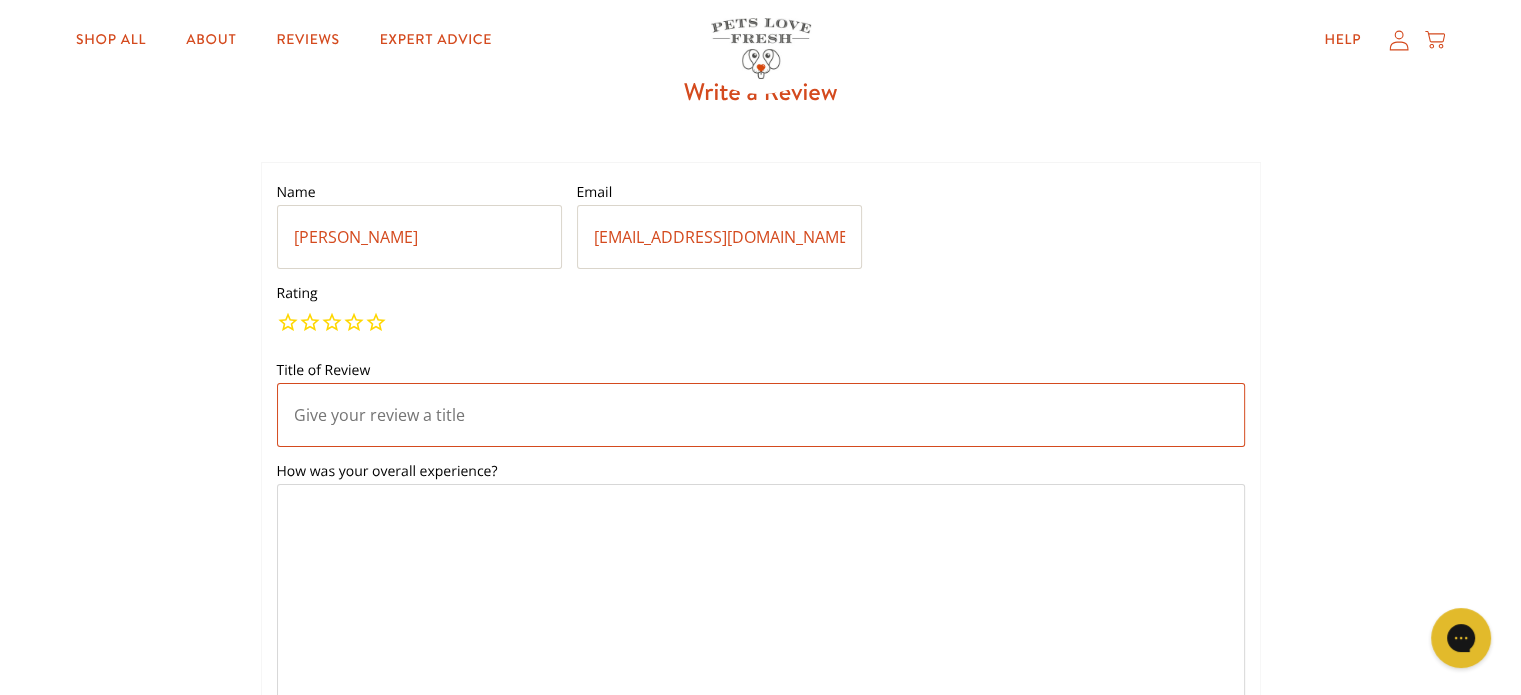 click on "Title of Review" at bounding box center [761, 415] 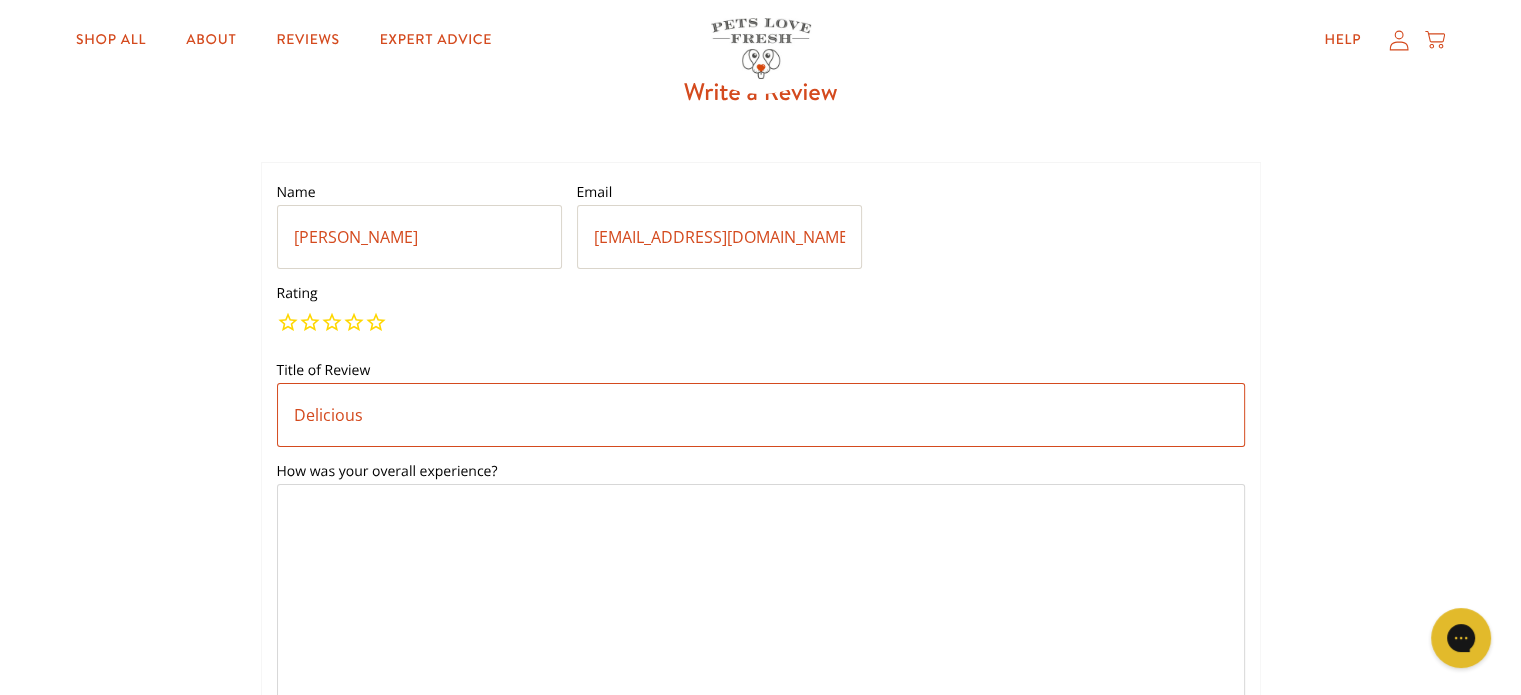 type on "Delicious" 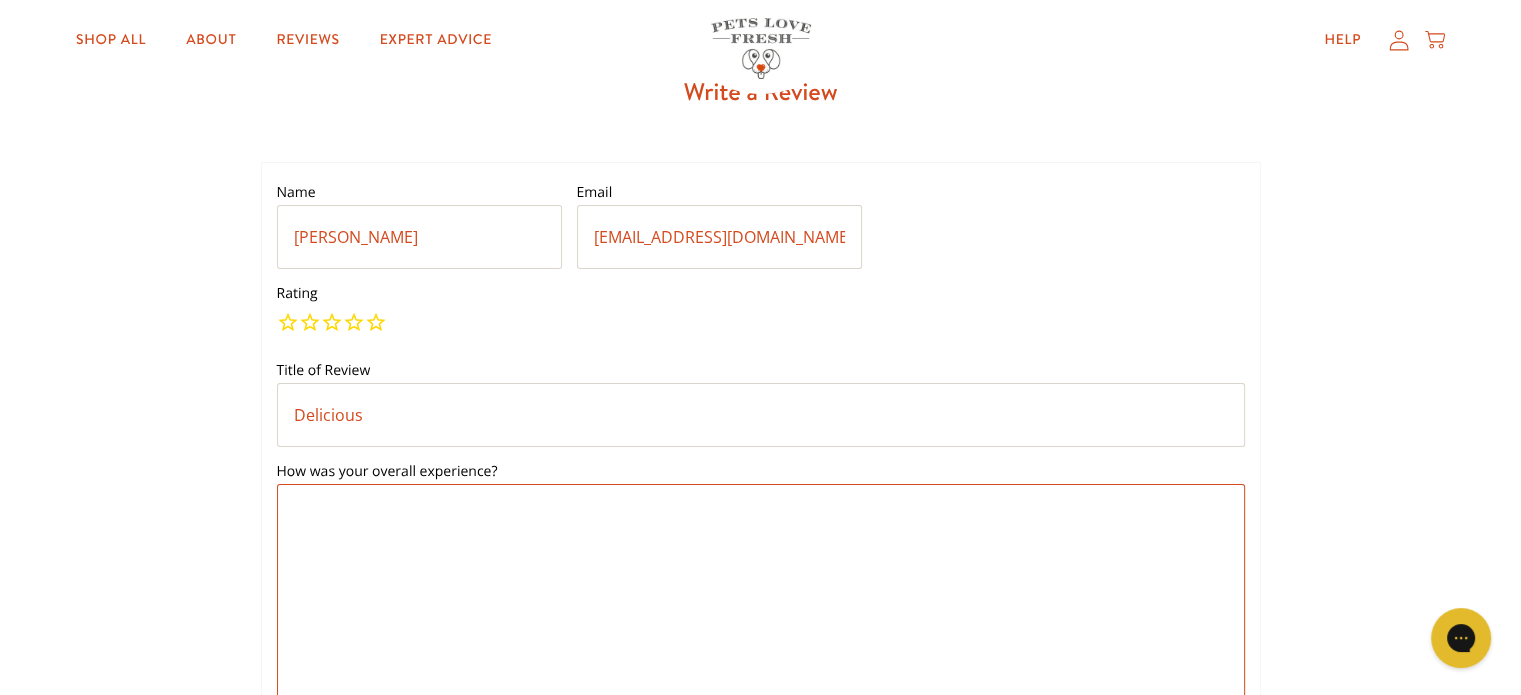 click on "How was your overall experience?" at bounding box center (761, 600) 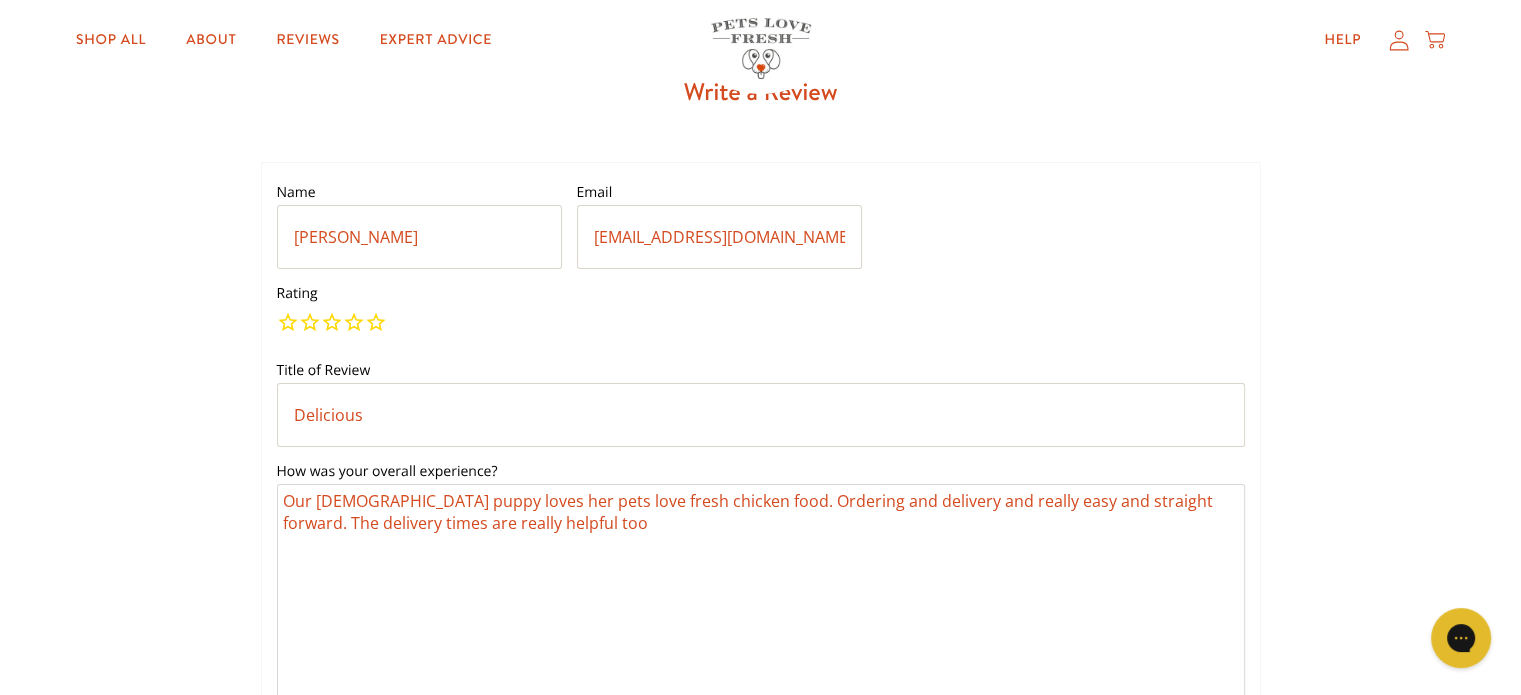click on "Title of Review                    Delicious" at bounding box center (761, 406) 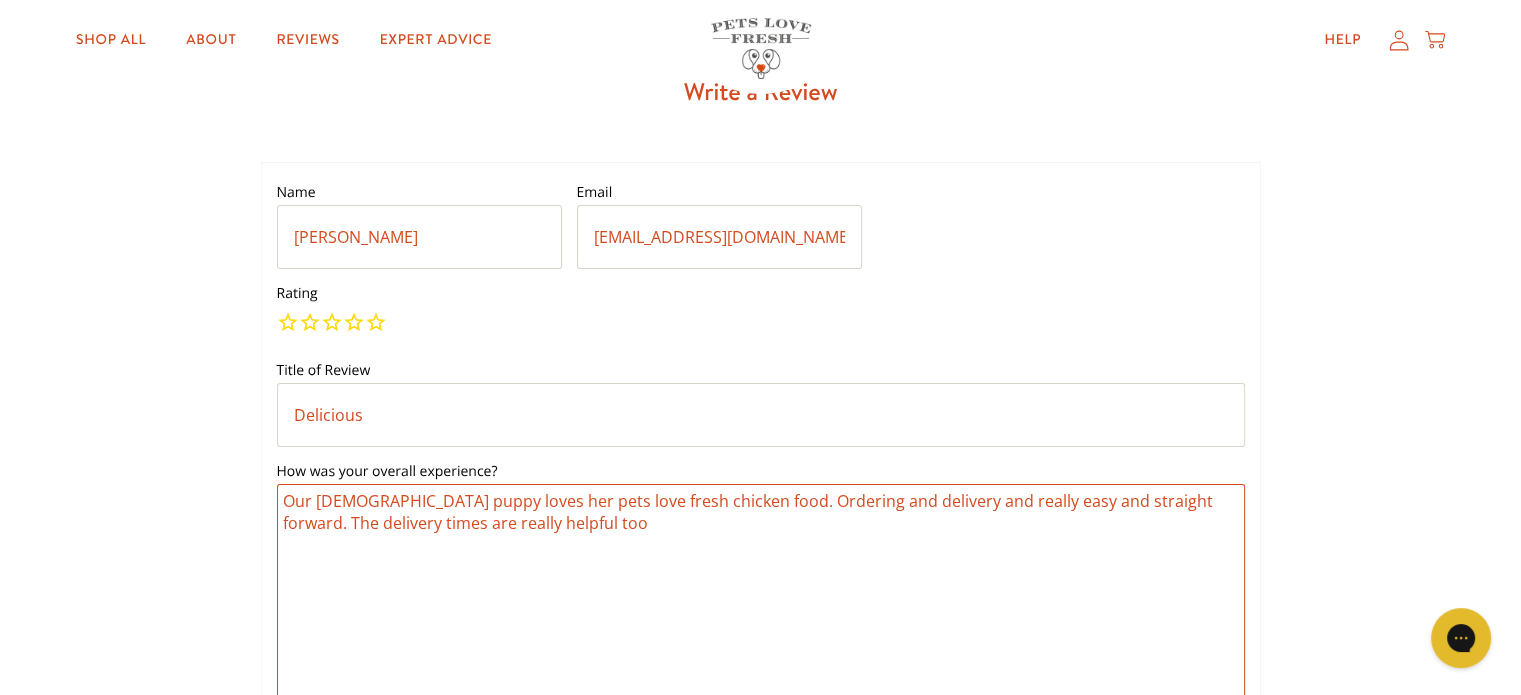 click on "Our 6 month old puppy loves her pets love fresh chicken food. Ordering and delivery and really easy and straight forward. The delivery times are really helpful too" at bounding box center [761, 600] 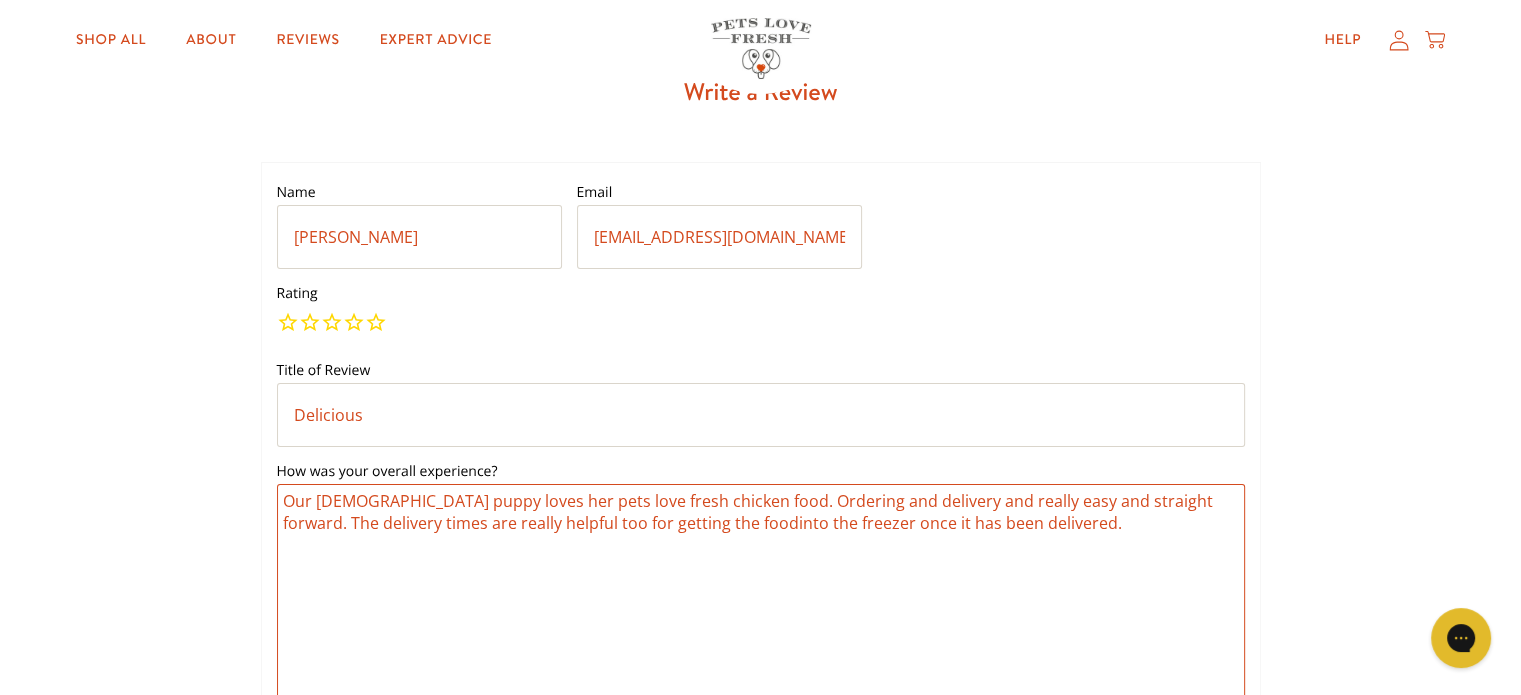 click on "Our 6 month old puppy loves her pets love fresh chicken food. Ordering and delivery and really easy and straight forward. The delivery times are really helpful too for getting the foodinto the freezer once it has been delivered." at bounding box center [761, 600] 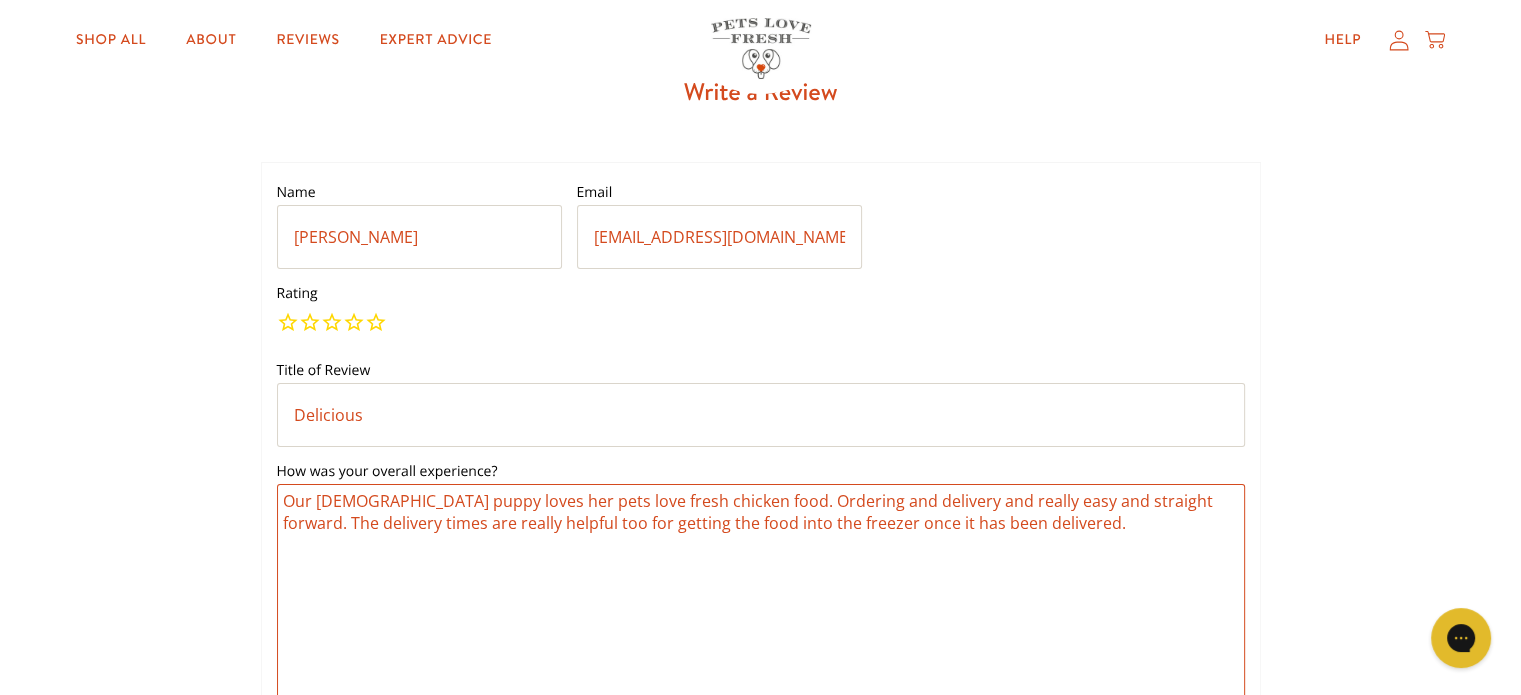 click on "Our 6 month old puppy loves her pets love fresh chicken food. Ordering and delivery and really easy and straight forward. The delivery times are really helpful too for getting the food into the freezer once it has been delivered." at bounding box center [761, 600] 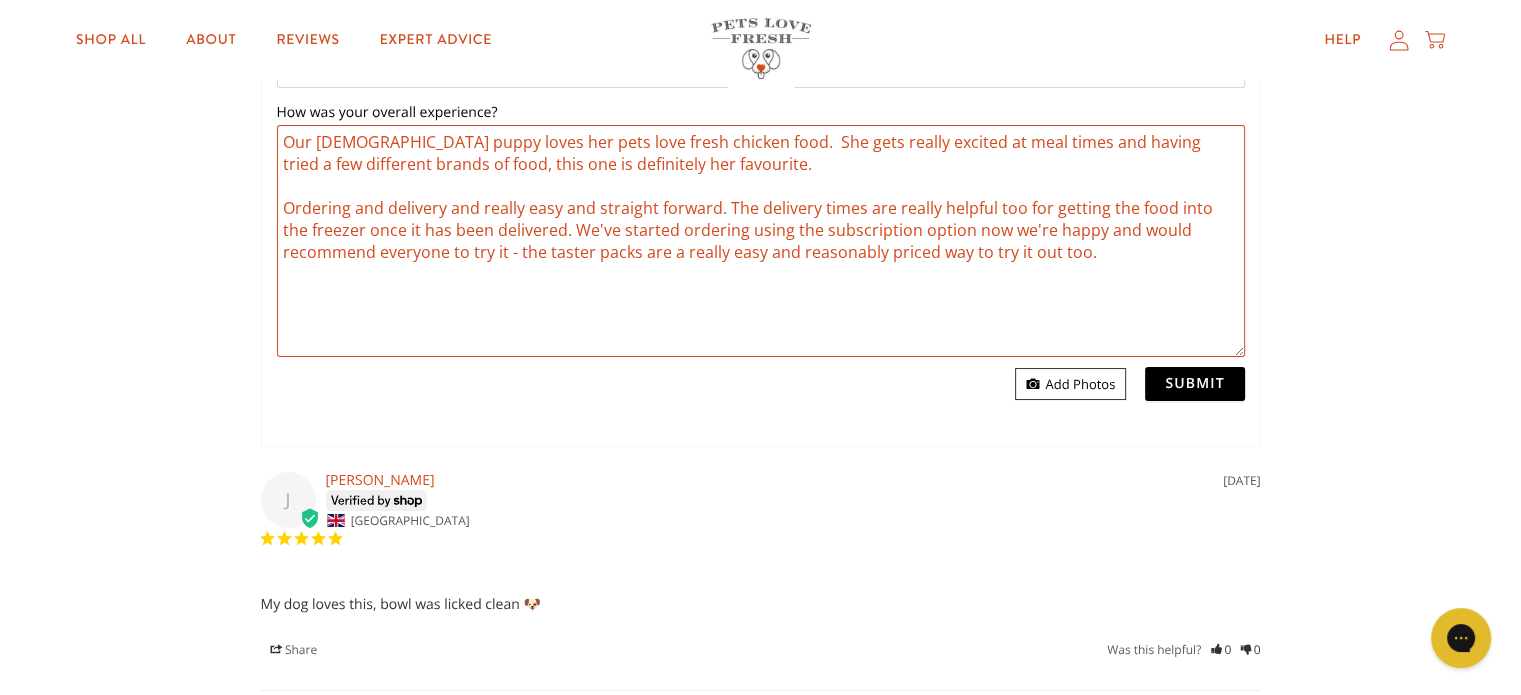 scroll, scrollTop: 442, scrollLeft: 0, axis: vertical 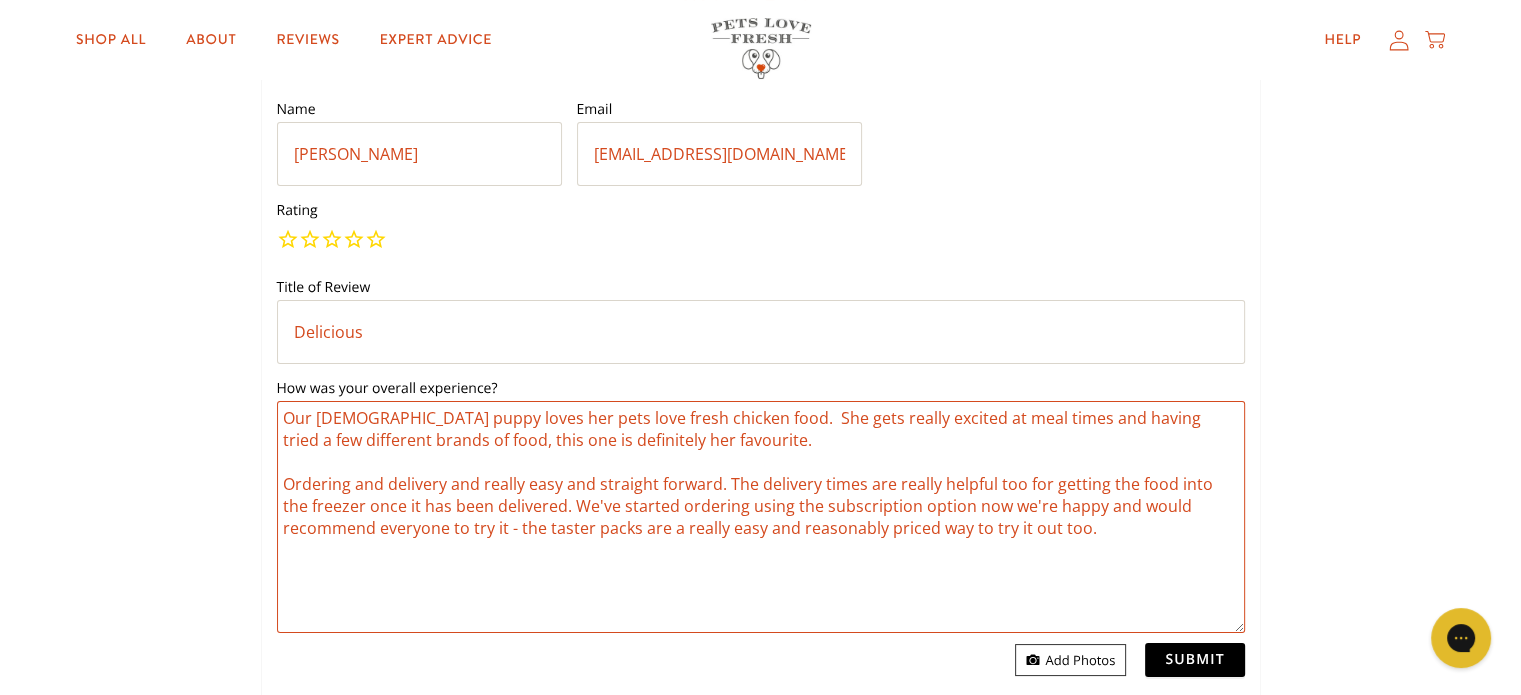 type on "Our 6 month old puppy loves her pets love fresh chicken food.  She gets really excited at meal times and having tried a few different brands of food, this one is definitely her favourite.
Ordering and delivery and really easy and straight forward. The delivery times are really helpful too for getting the food into the freezer once it has been delivered. We've started ordering using the subscription option now we're happy and would recommend everyone to try it - the taster packs are a really easy and reasonably priced way to try it out too." 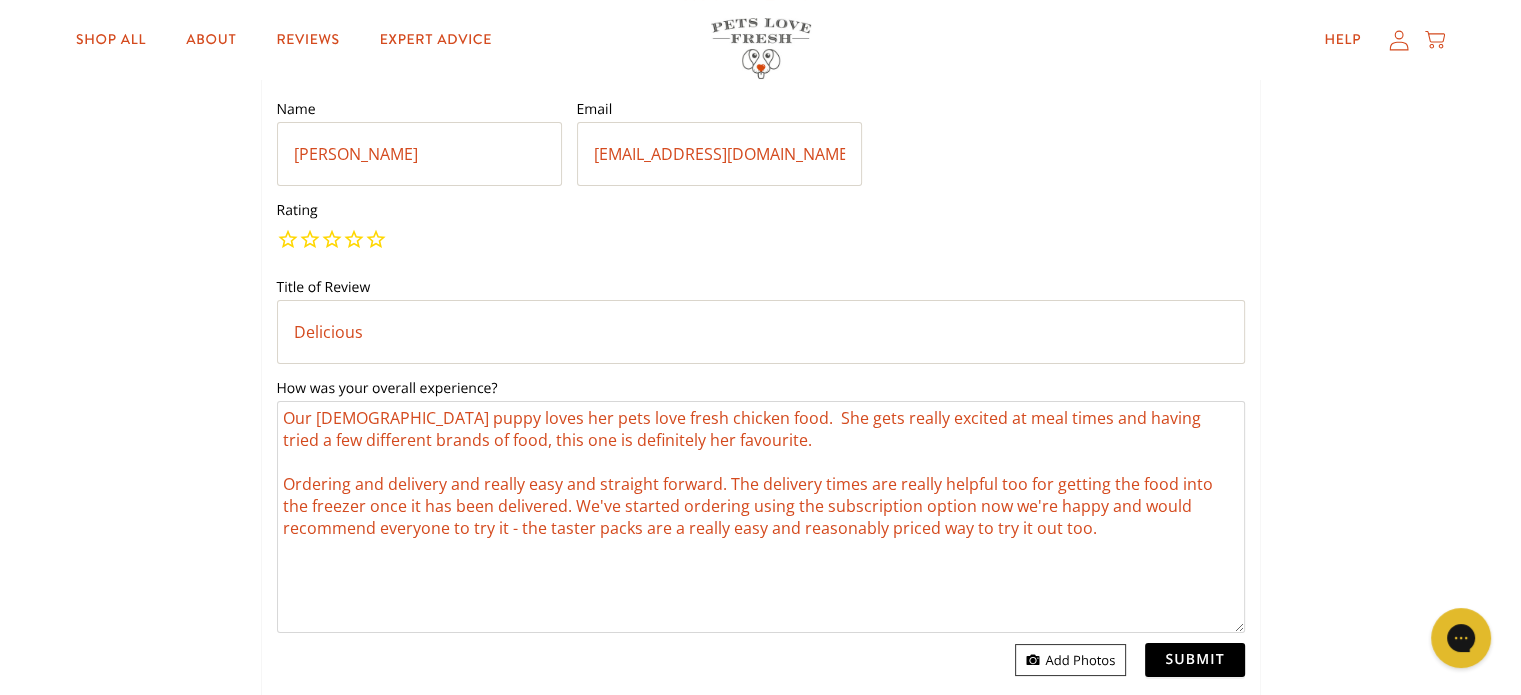 click on "5" at bounding box center (376, 242) 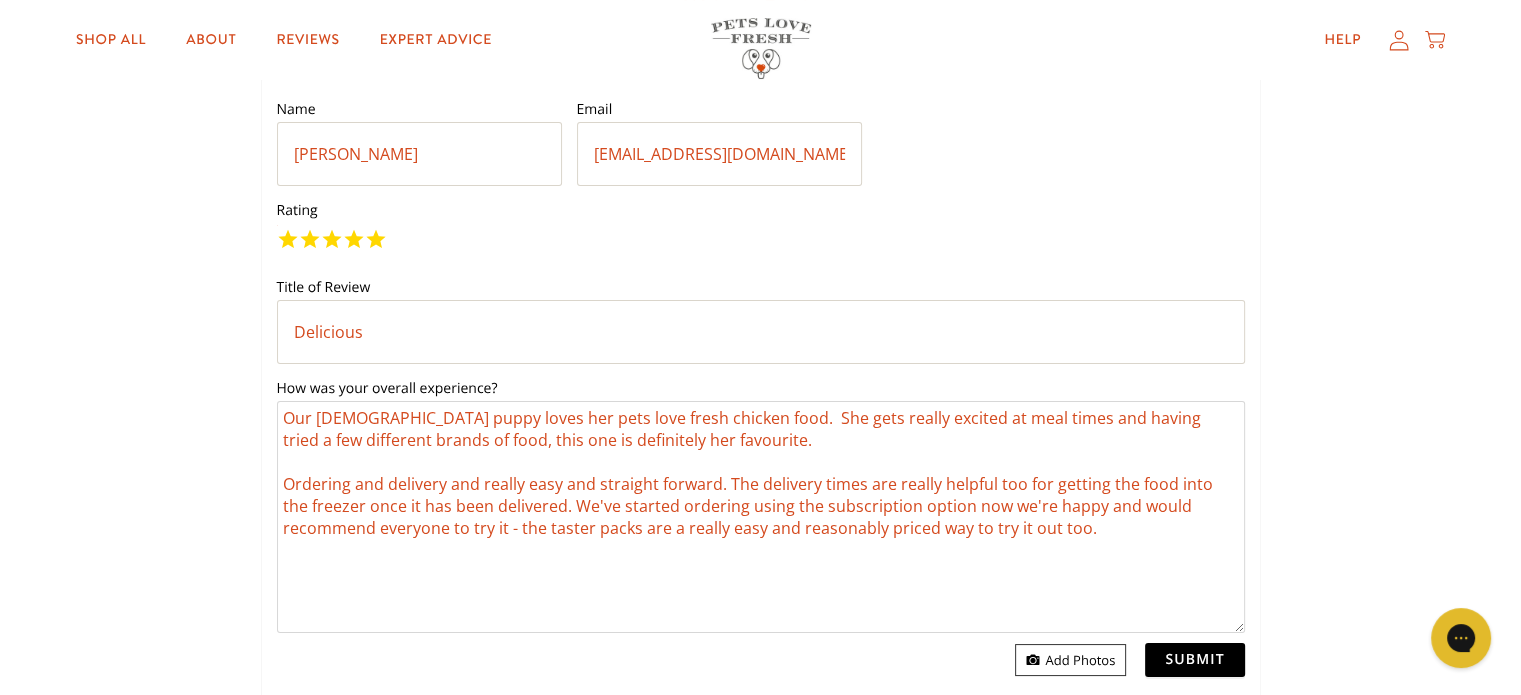 click on "Submit" at bounding box center [1194, 660] 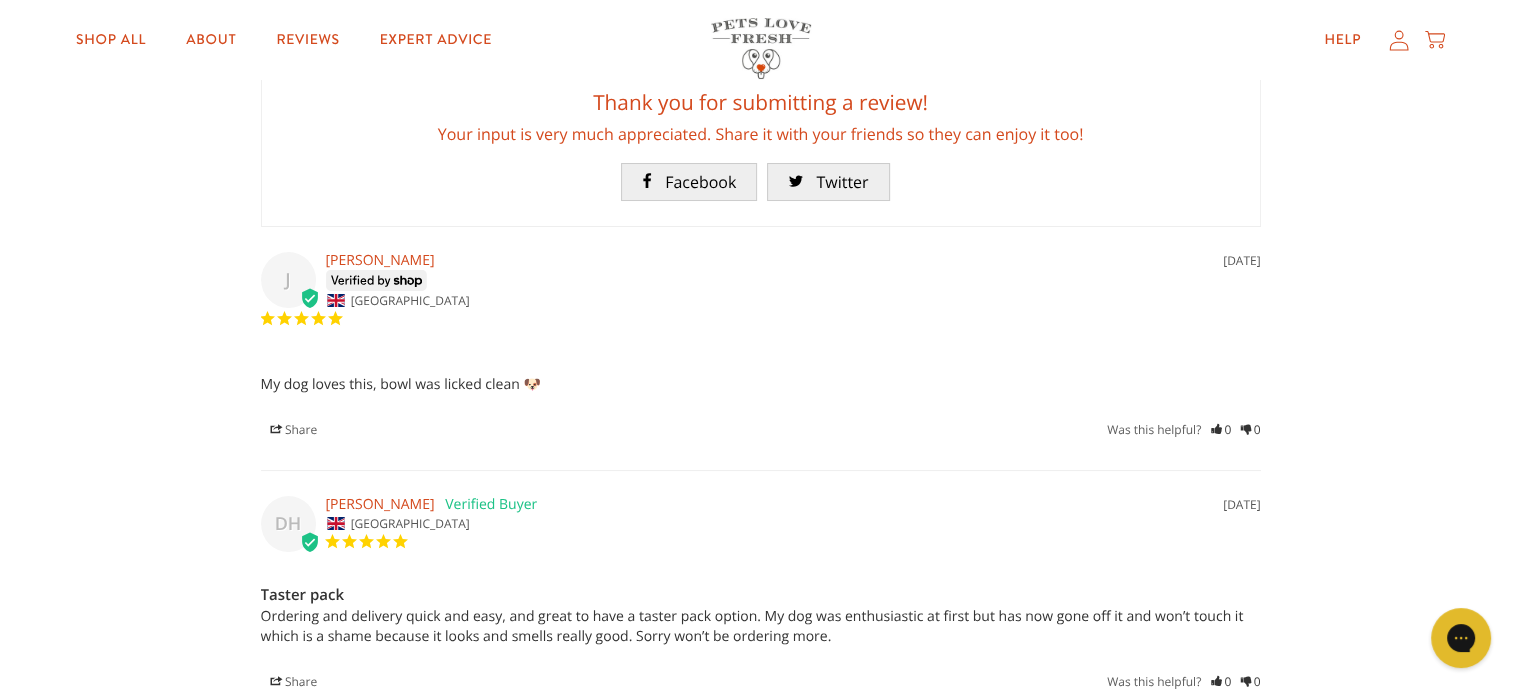 scroll, scrollTop: 210, scrollLeft: 0, axis: vertical 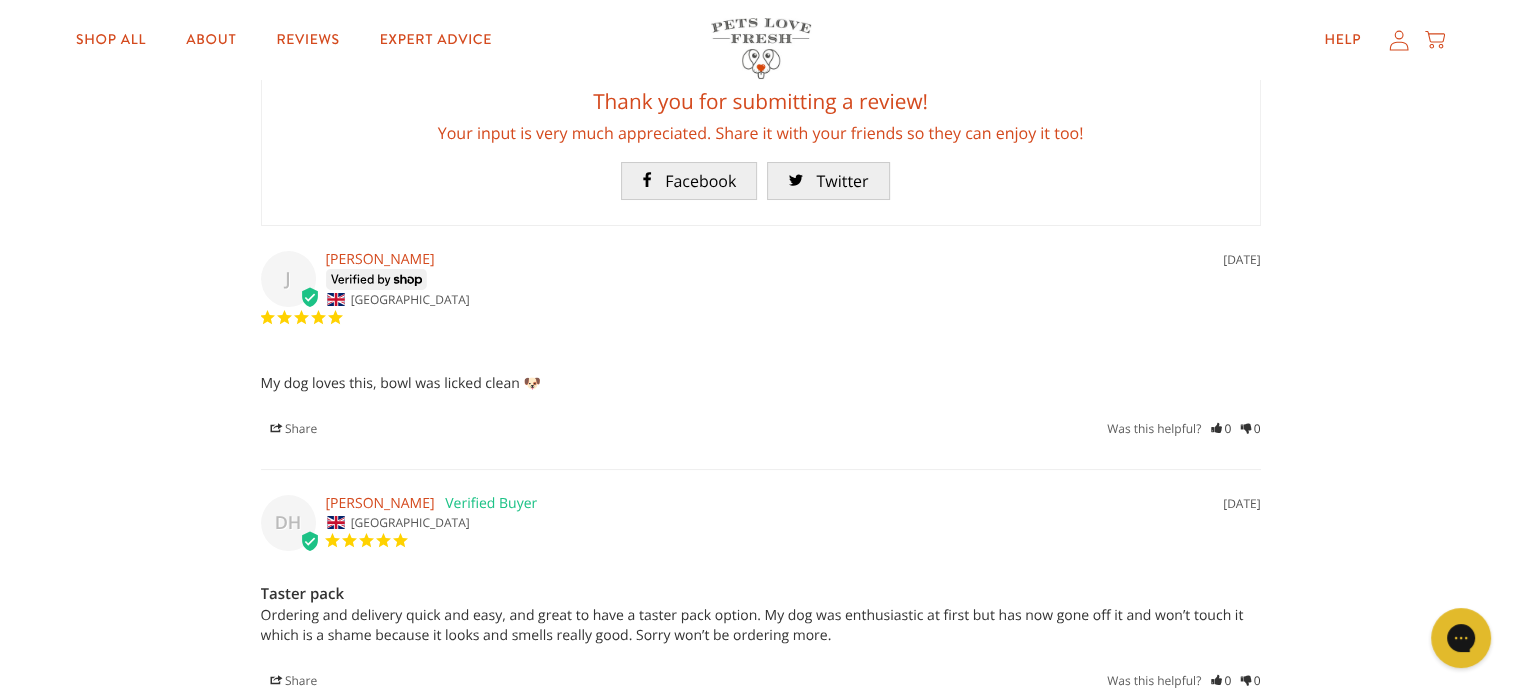 click on "Taster pack
Ordering and delivery quick and easy, and great to have a taster pack option. My dog was enthusiastic at first but has now gone off it and won’t touch it which is a shame because it looks and smells really good. Sorry won’t be ordering more.
Taster Pack - Adult
Share
|    Facebook   •   Twitter
Was this helpful?   0      0" at bounding box center [761, 636] 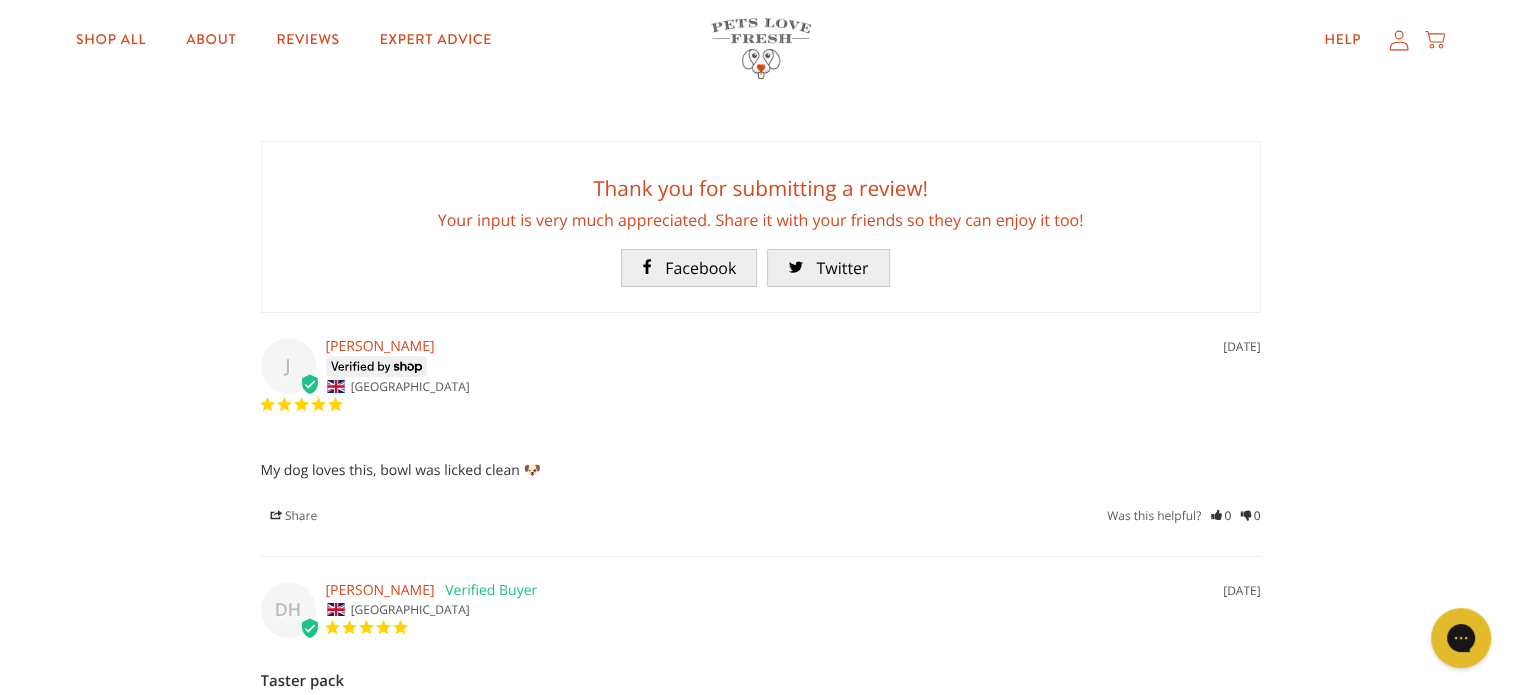 scroll, scrollTop: 0, scrollLeft: 0, axis: both 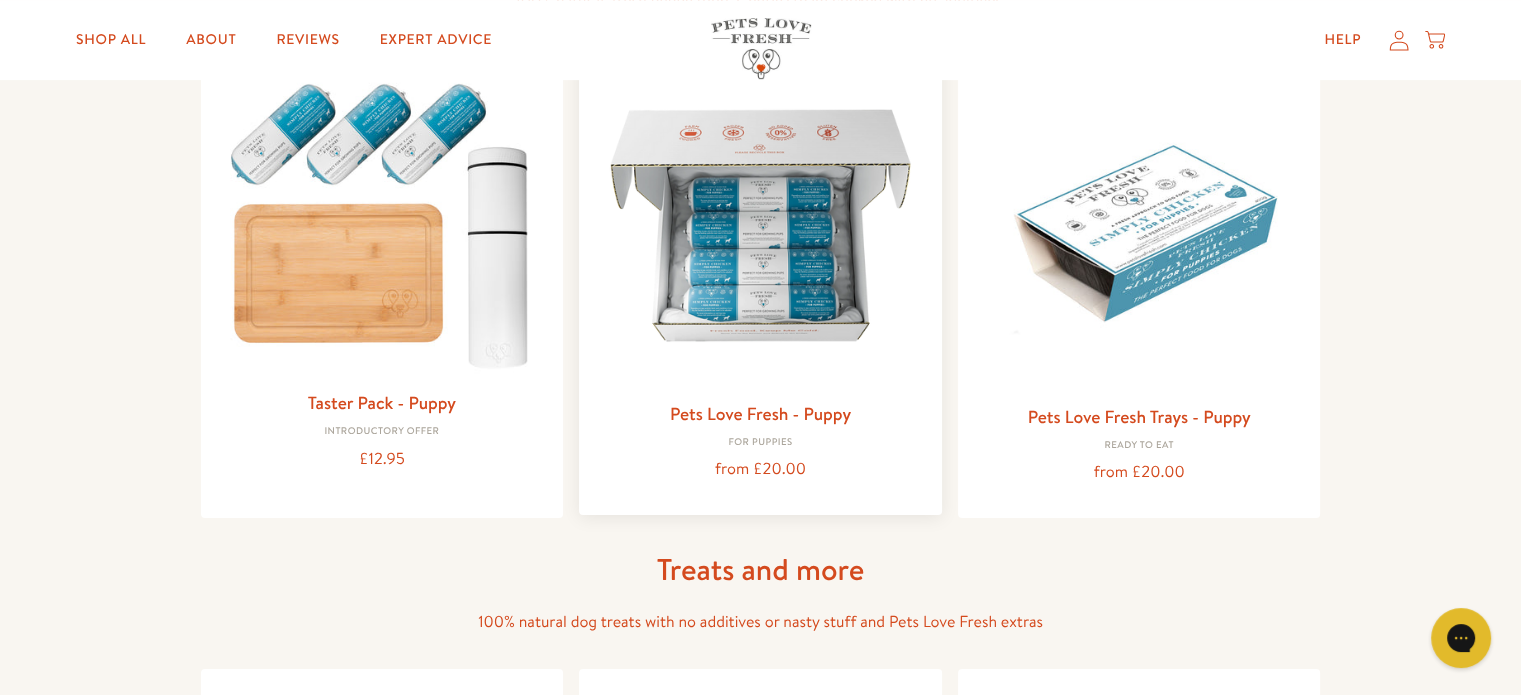 click at bounding box center [760, 225] 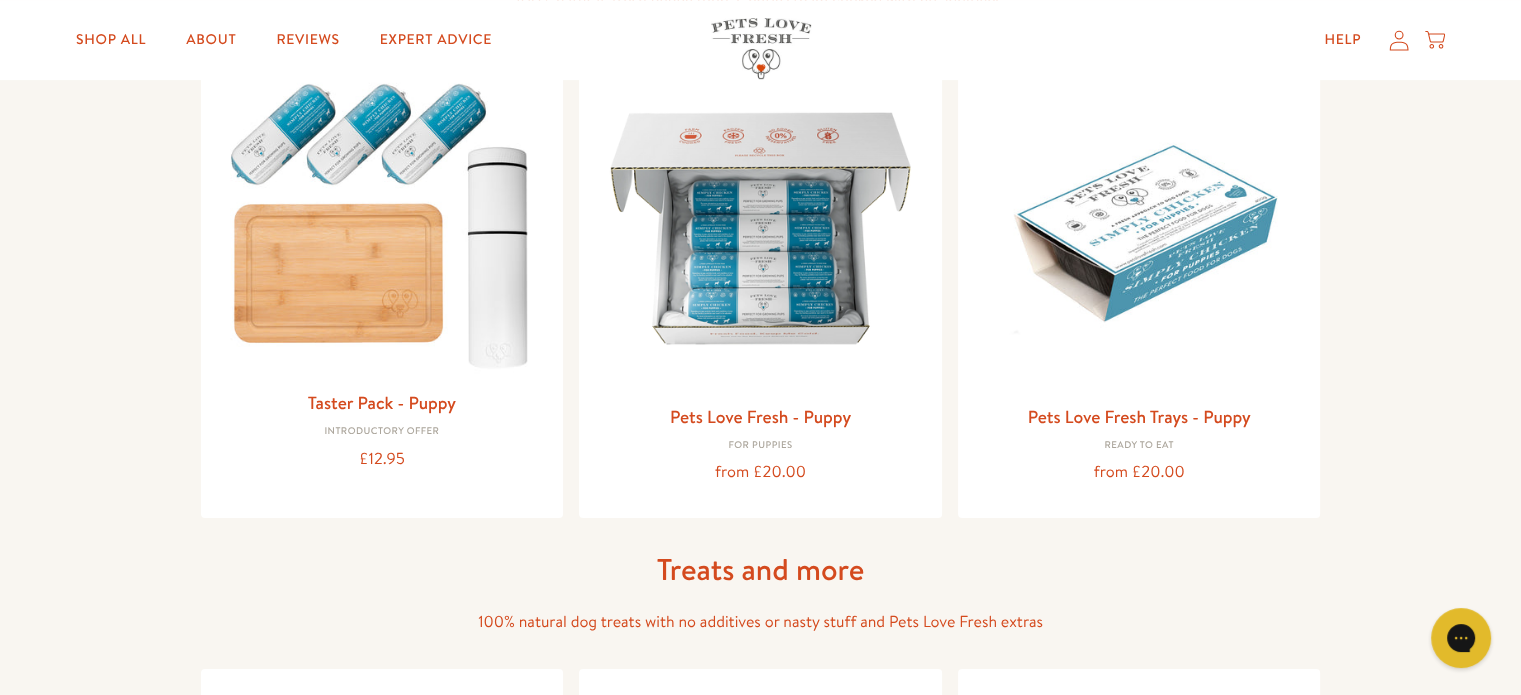 click on "Shop All
About
Reviews
Expert Advice
My account
Shop All About Reviews Expert Advice
Help" at bounding box center (760, 40) 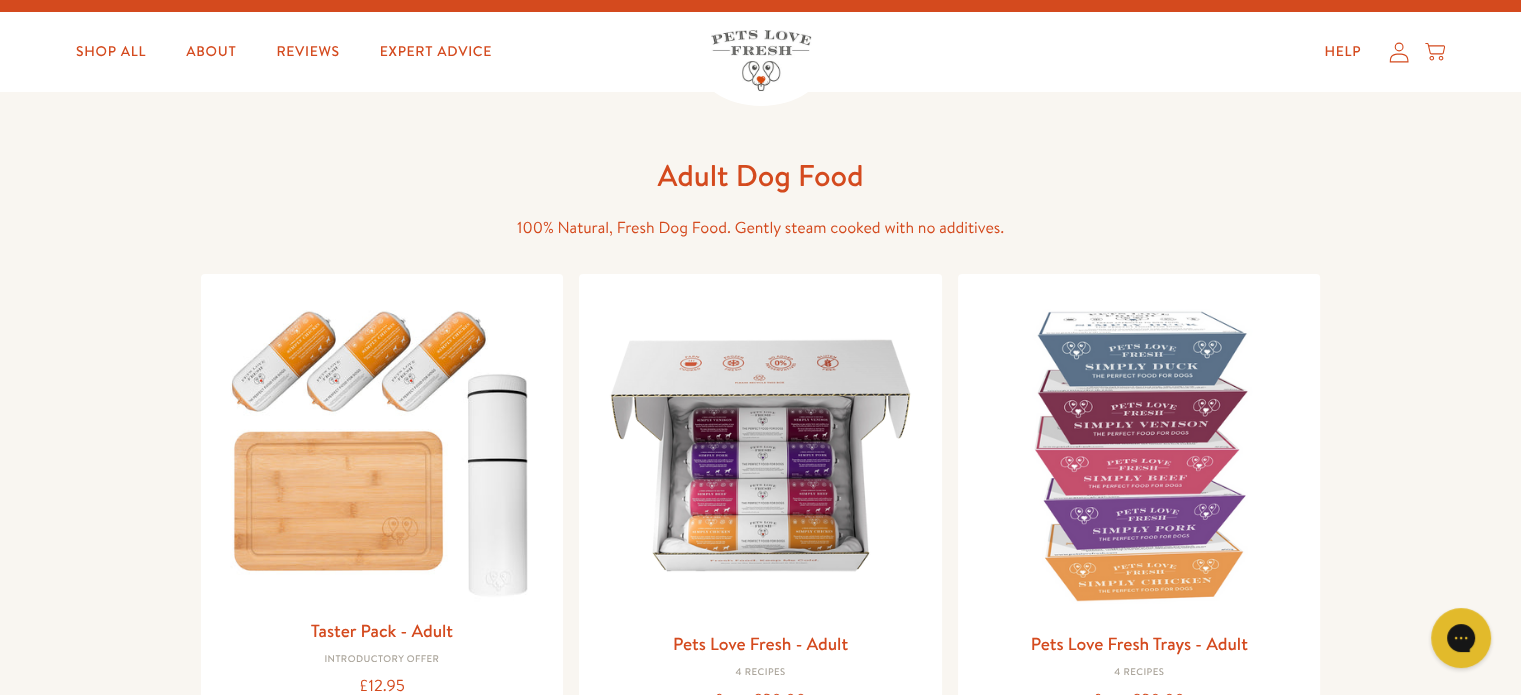 scroll, scrollTop: 0, scrollLeft: 0, axis: both 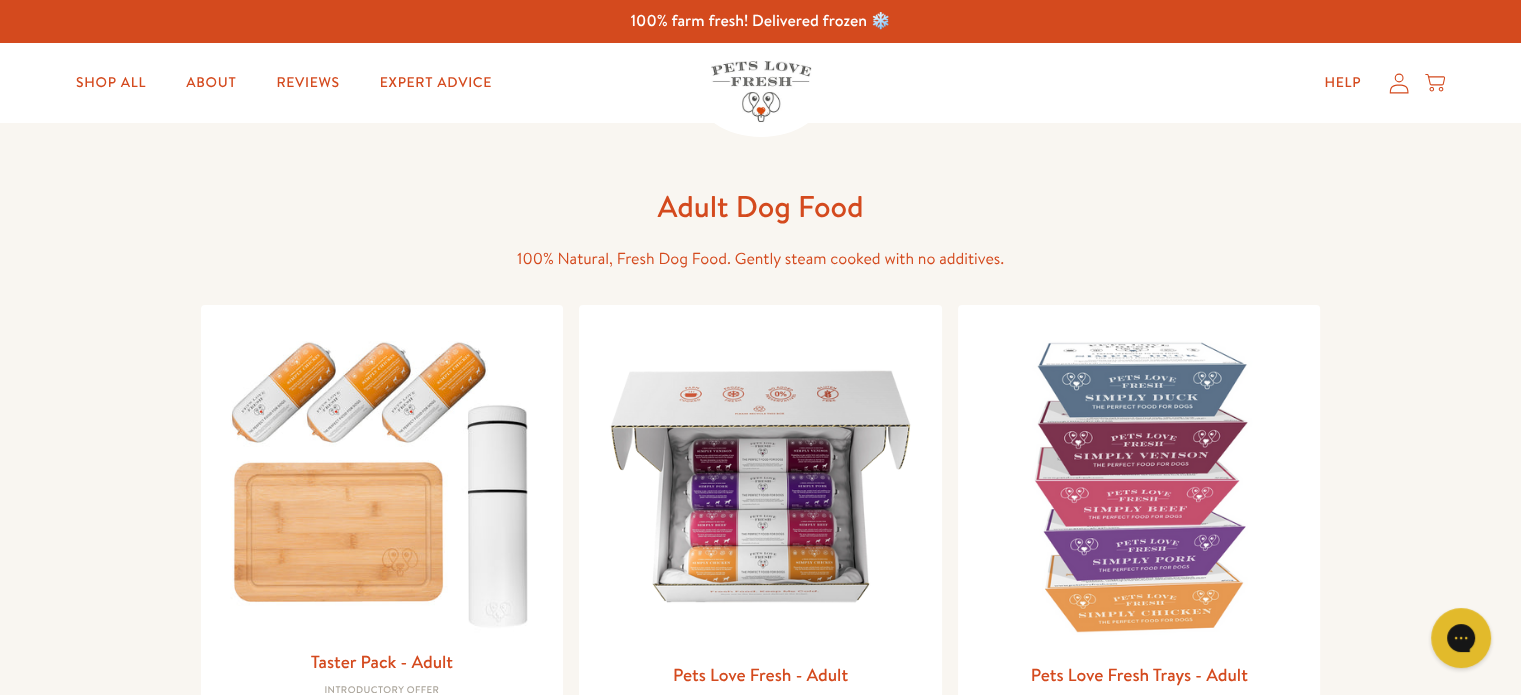 click 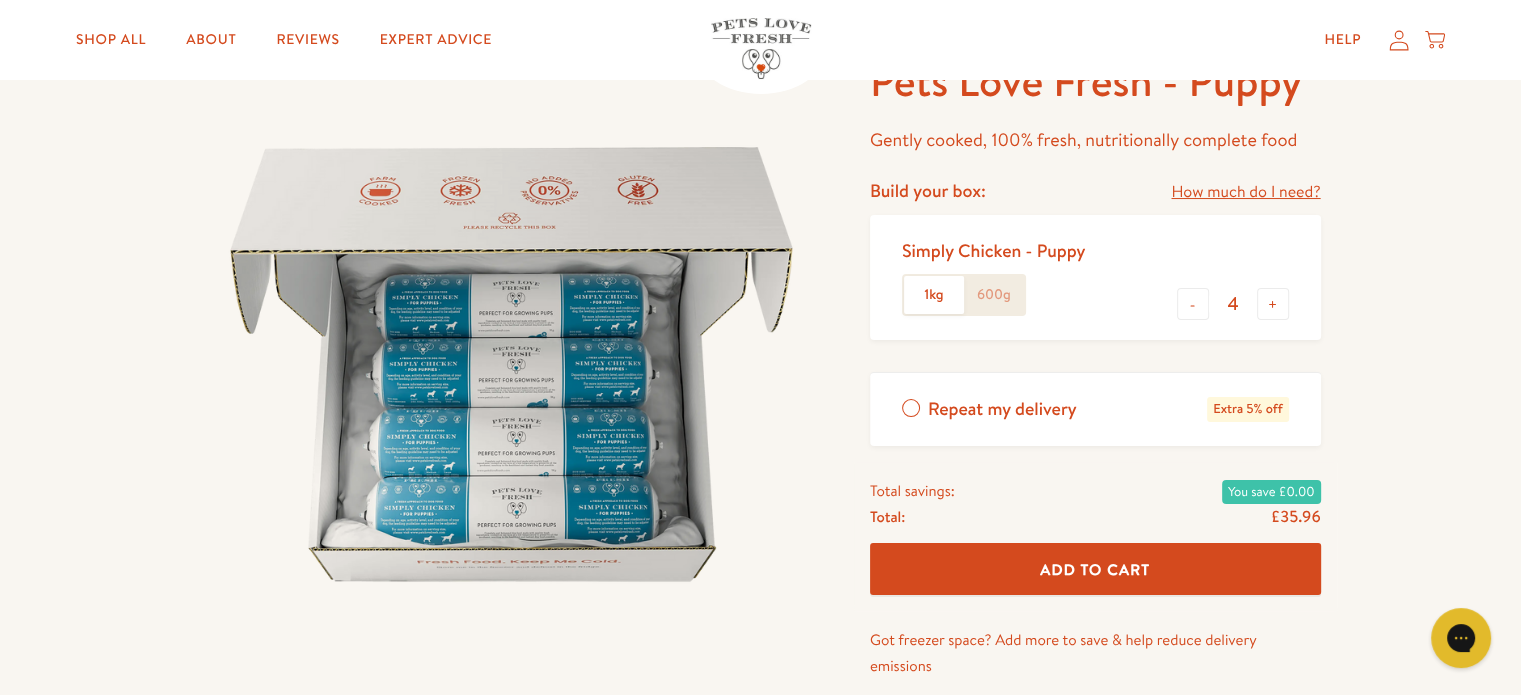 scroll, scrollTop: 0, scrollLeft: 0, axis: both 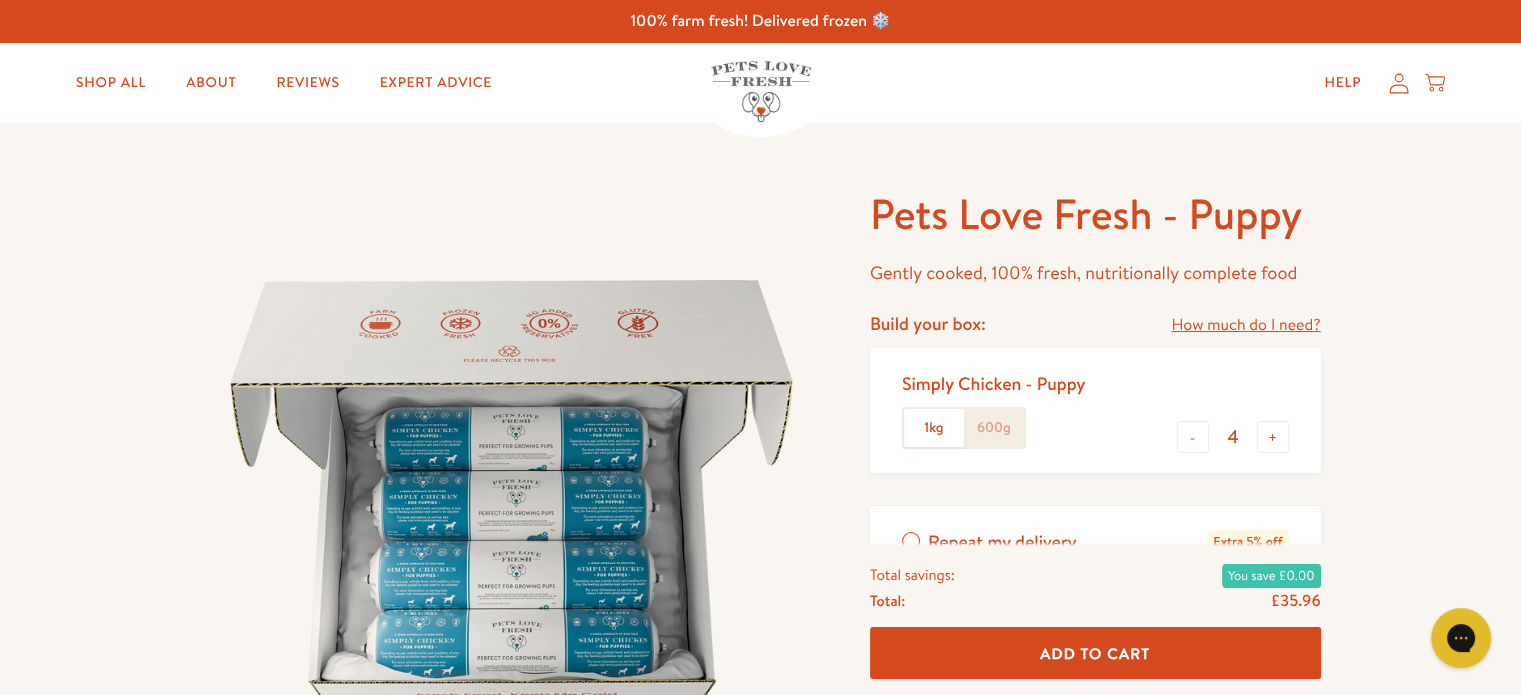 click on "How much do I need?" at bounding box center (1245, 325) 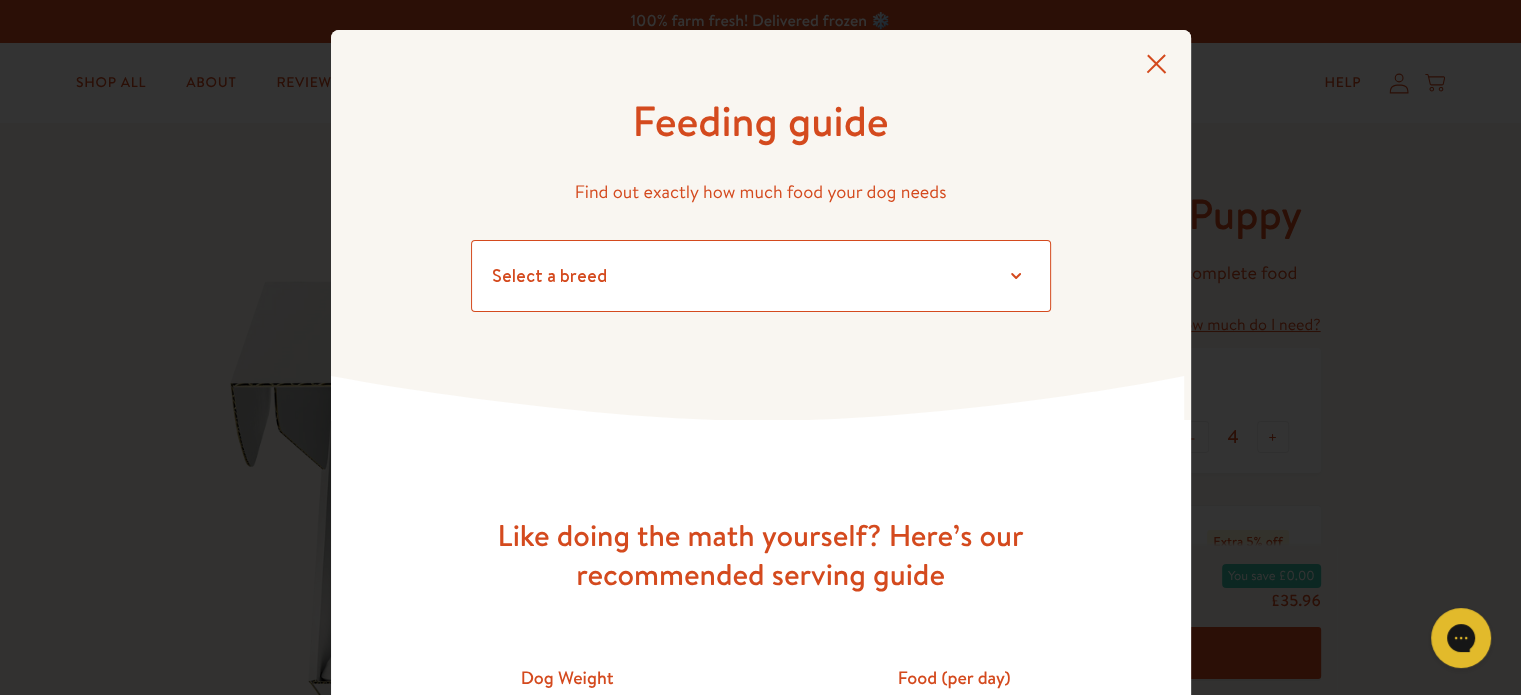 click on "Select a breed
Affenpinscher Afghan hound Airedale terrier Akita Alaskan Malamute American Staffordshire terrier American water spaniel Australian cattle dog Australian shepherd Australian terrier Basenji Basset hound Beagle Bearded collie Bedlington terrier Bernese mountain dog Bichon frise black and tan coonhound Bloodhound Border collie Border terrier Borzoi Boston terrier Bouvier des Flandres Boxer Briard Brittany Brussels griffon Bull terrier Bulldog Bullmastiff Cairn terrier Canaan dog Cavalier King Charles Spaniel Chesapeake Bay retriever Chihuahua Chinese crested Chinese shar-pei Chow chow Clumber spaniel Cocker spaniel Collie Curly-coated retriever Dachshund Dalmatian Doberman pinscher English cocker spaniel English setter English springer spaniel English toy spaniel Eskimo dog Finnish spitz Flat-coated retriever Fox terrier Foxhound French bulldog German shepherd German shorthaired pointer German wirehaired pointer Golden retriever Gordon setter Great Dane Pug" at bounding box center [761, 276] 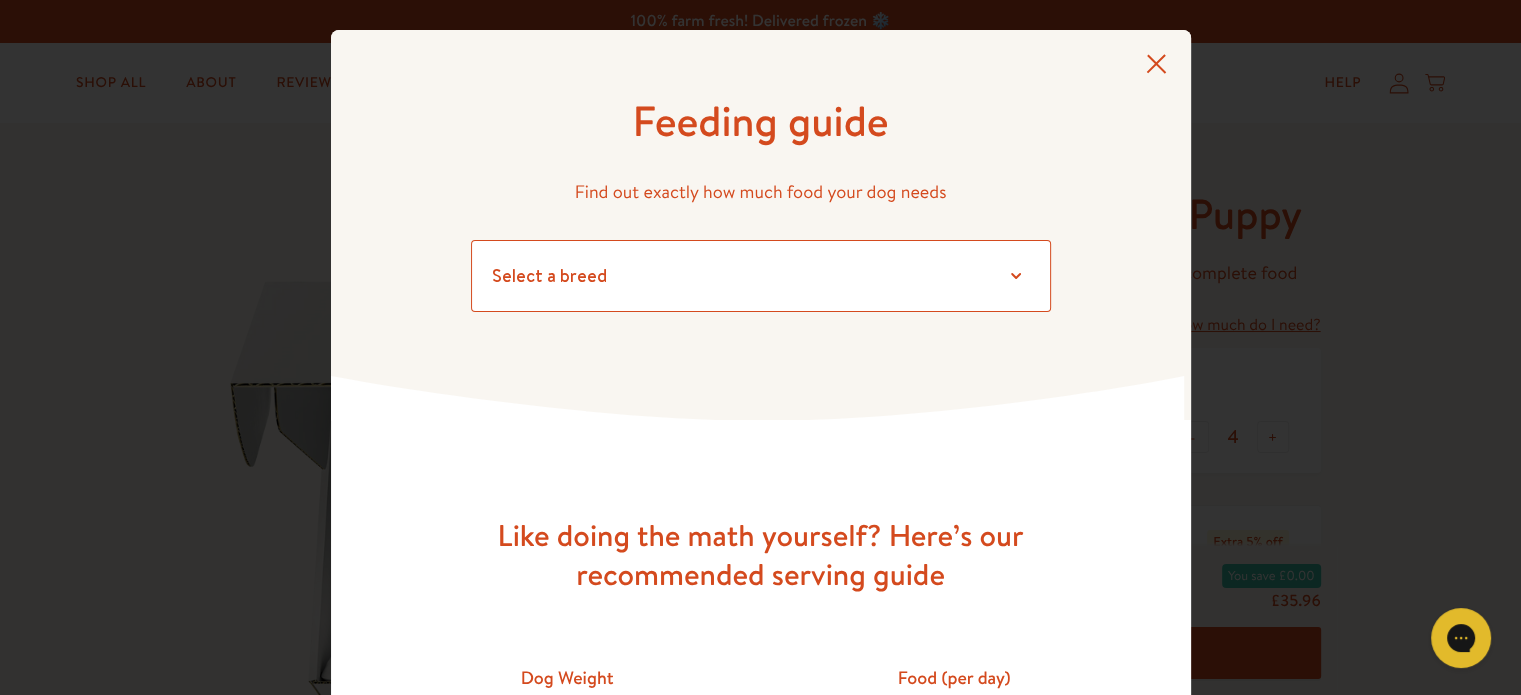 select on "35" 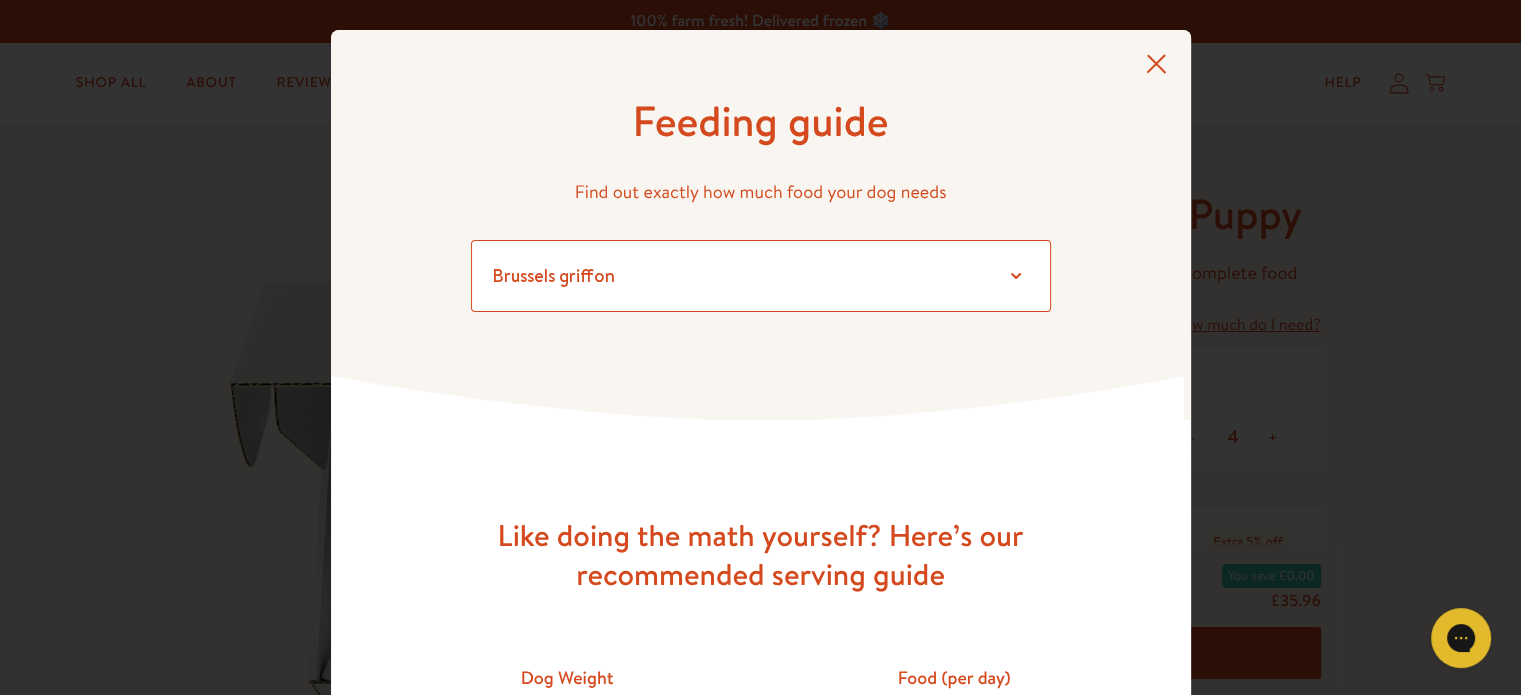 click on "Select a breed
Affenpinscher Afghan hound Airedale terrier Akita Alaskan Malamute American Staffordshire terrier American water spaniel Australian cattle dog Australian shepherd Australian terrier Basenji Basset hound Beagle Bearded collie Bedlington terrier Bernese mountain dog Bichon frise black and tan coonhound Bloodhound Border collie Border terrier Borzoi Boston terrier Bouvier des Flandres Boxer Briard Brittany Brussels griffon Bull terrier Bulldog Bullmastiff Cairn terrier Canaan dog Cavalier King Charles Spaniel Chesapeake Bay retriever Chihuahua Chinese crested Chinese shar-pei Chow chow Clumber spaniel Cocker spaniel Collie Curly-coated retriever Dachshund Dalmatian Doberman pinscher English cocker spaniel English setter English springer spaniel English toy spaniel Eskimo dog Finnish spitz Flat-coated retriever Fox terrier Foxhound French bulldog German shepherd German shorthaired pointer German wirehaired pointer Golden retriever Gordon setter Great Dane Pug" at bounding box center [761, 276] 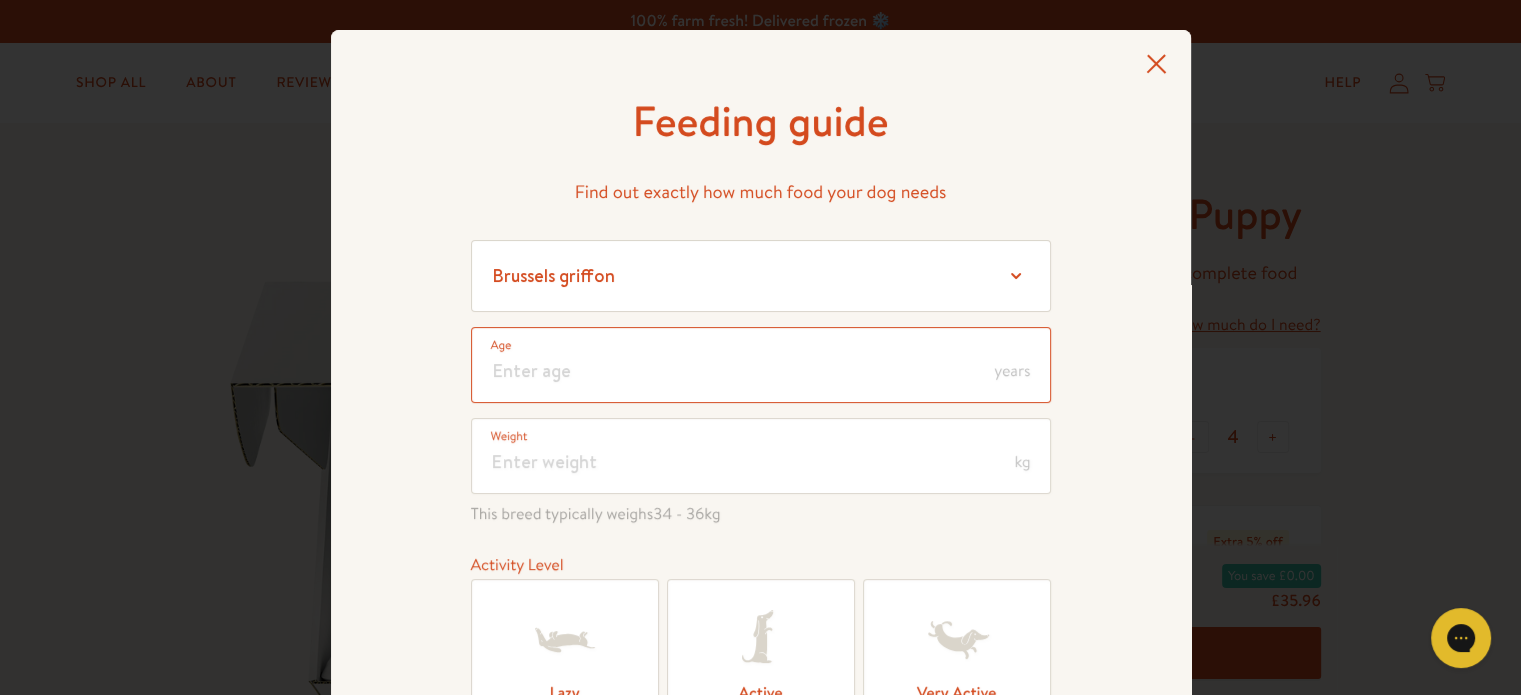 click at bounding box center (761, 365) 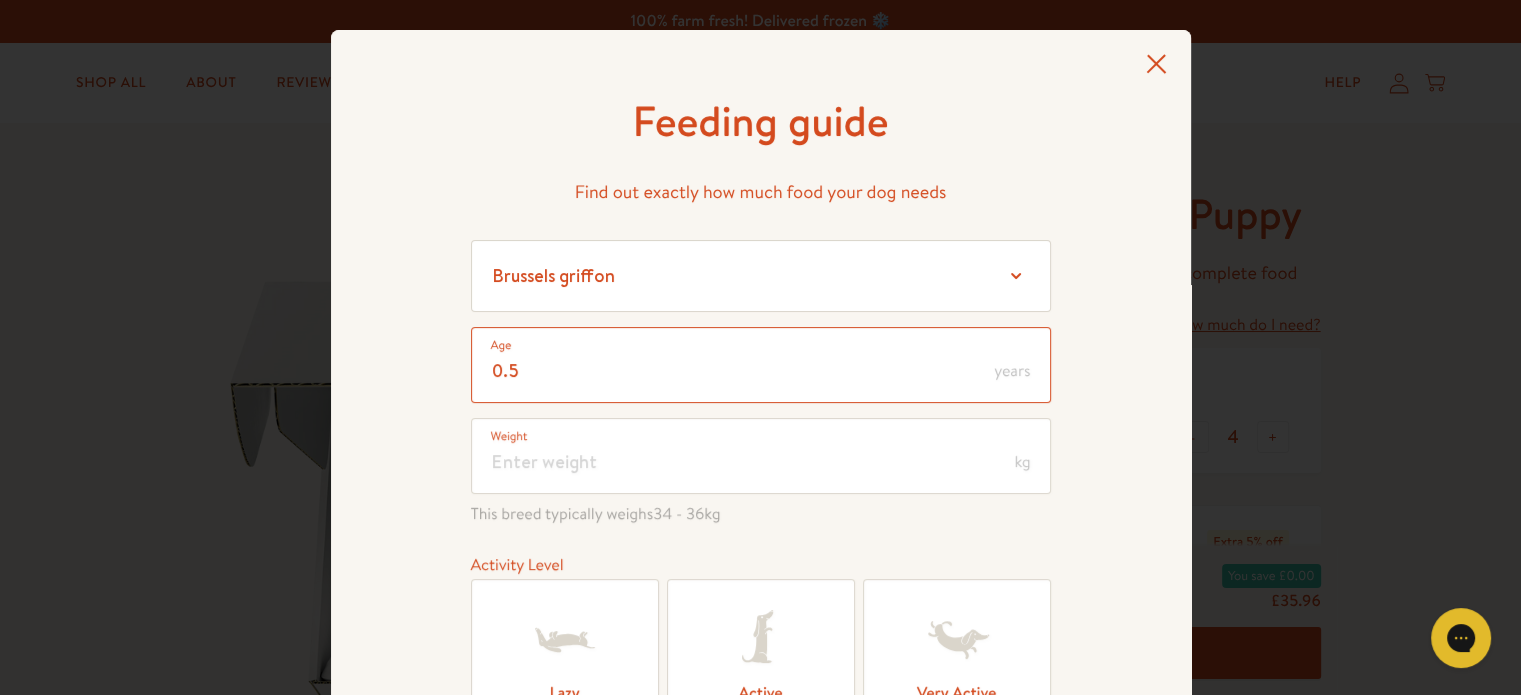 type on "0.5" 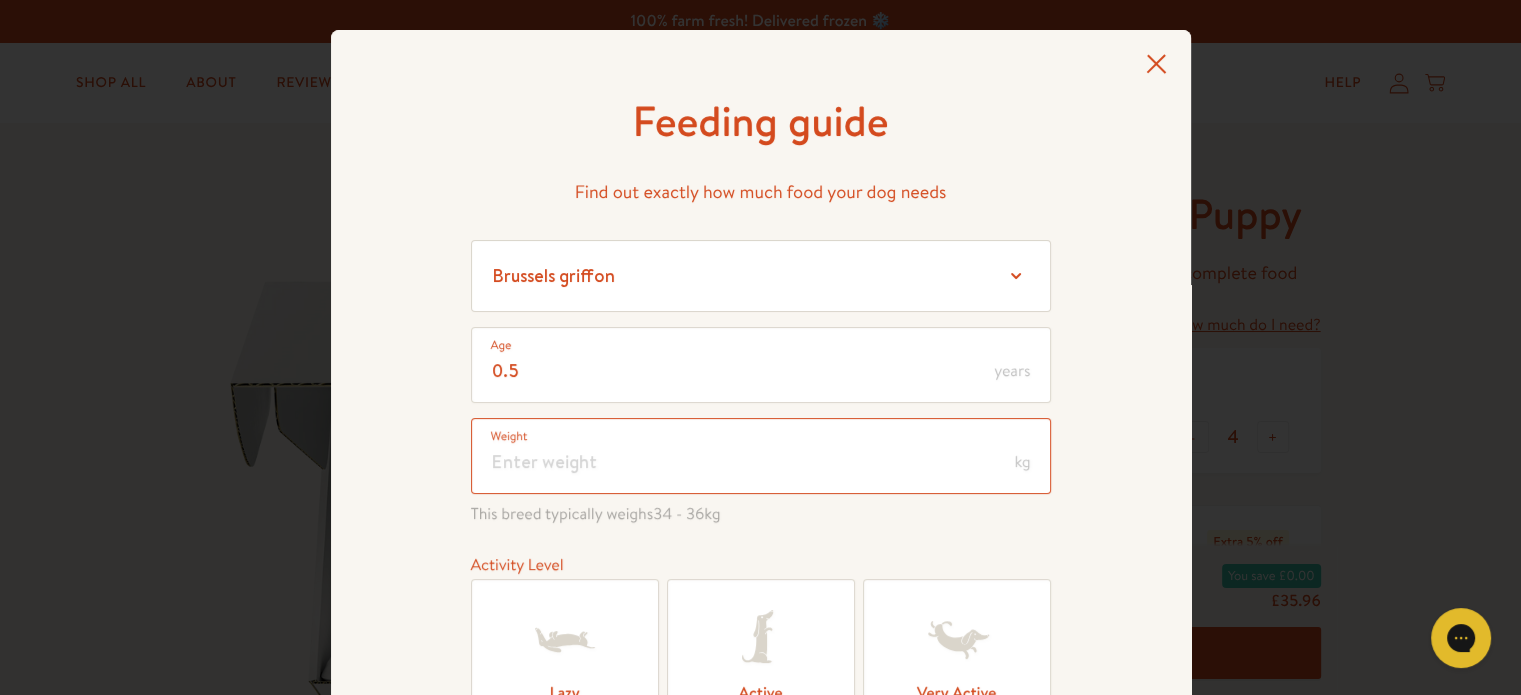 click at bounding box center (761, 456) 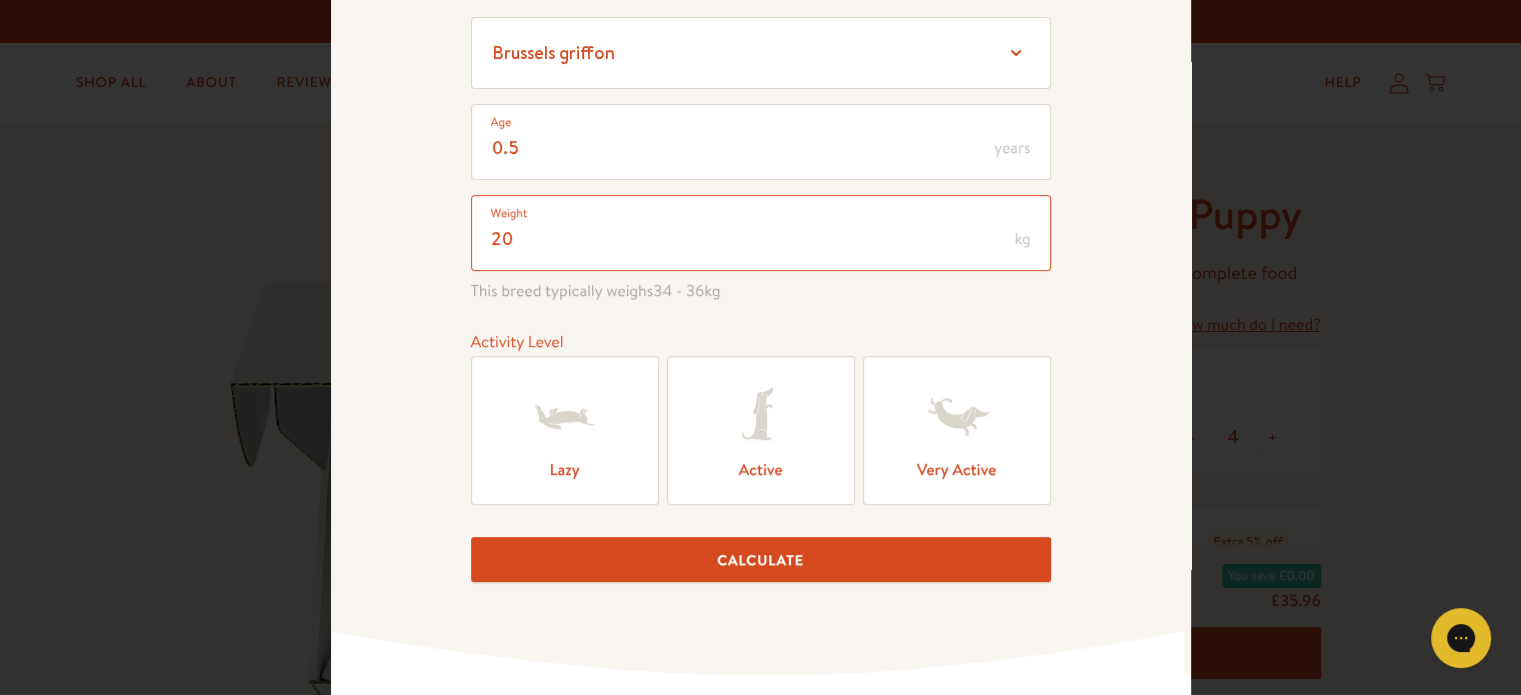 scroll, scrollTop: 232, scrollLeft: 0, axis: vertical 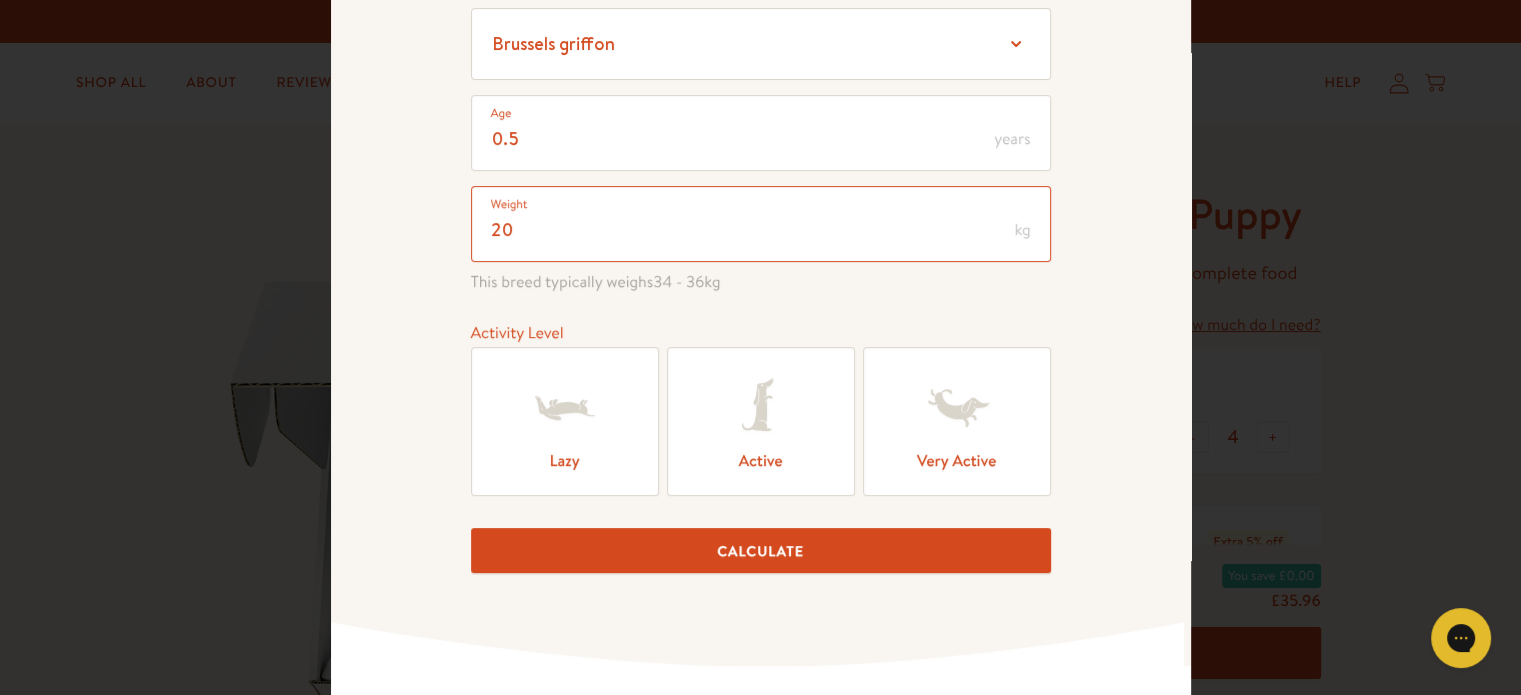 type on "20" 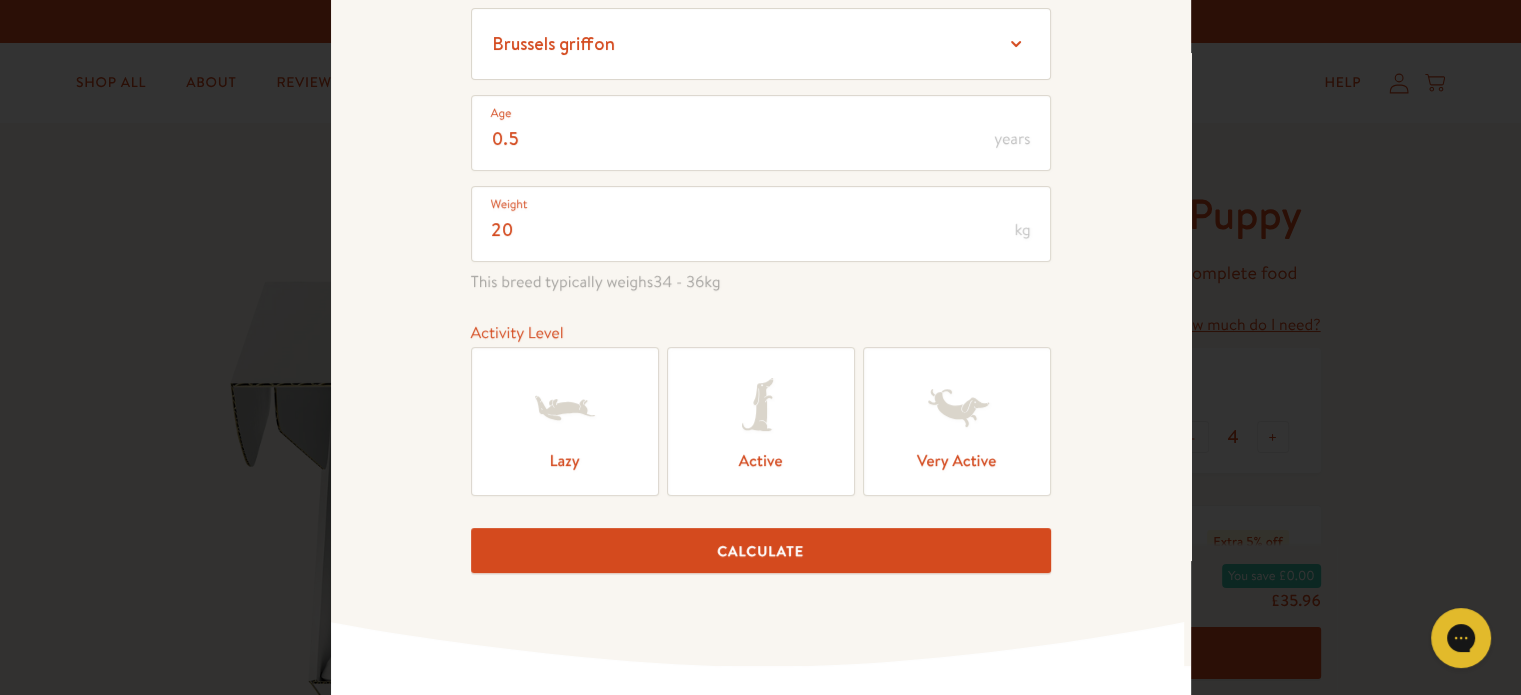 click 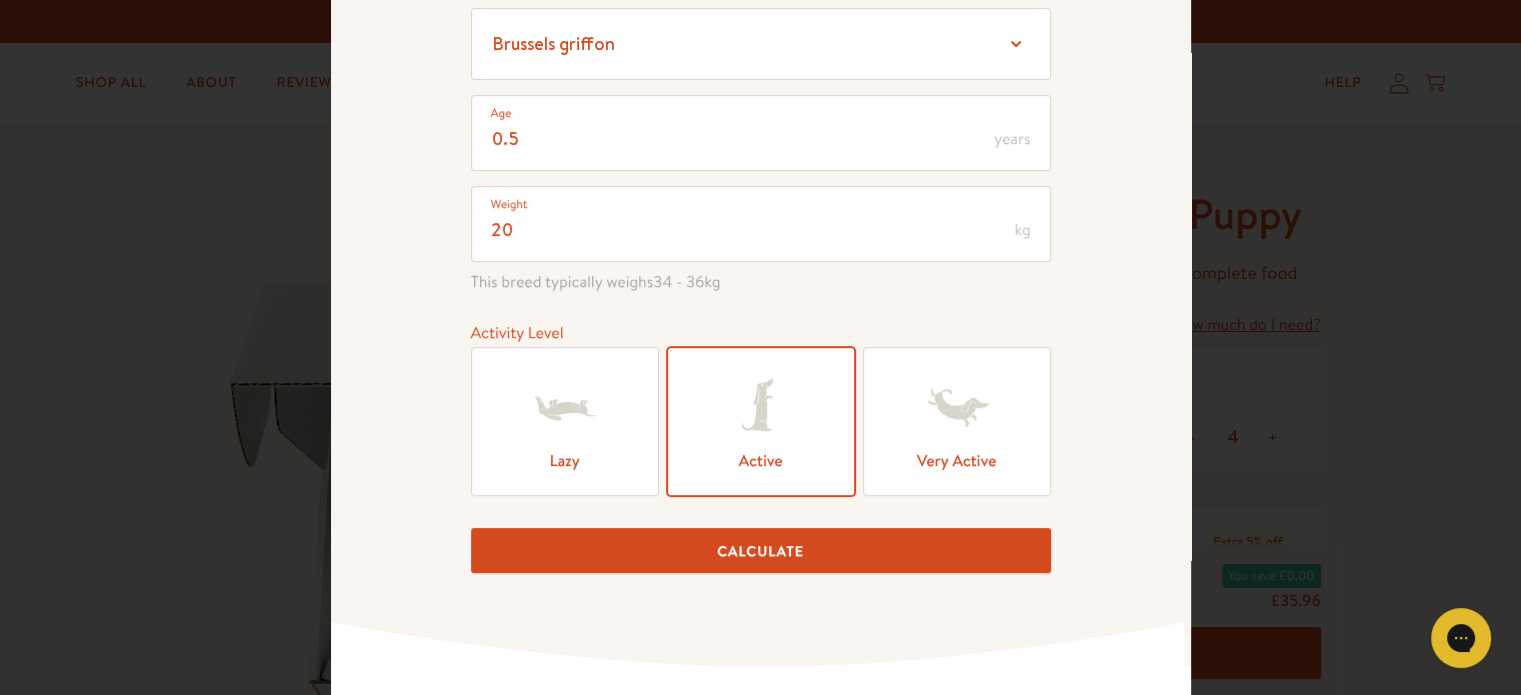 click 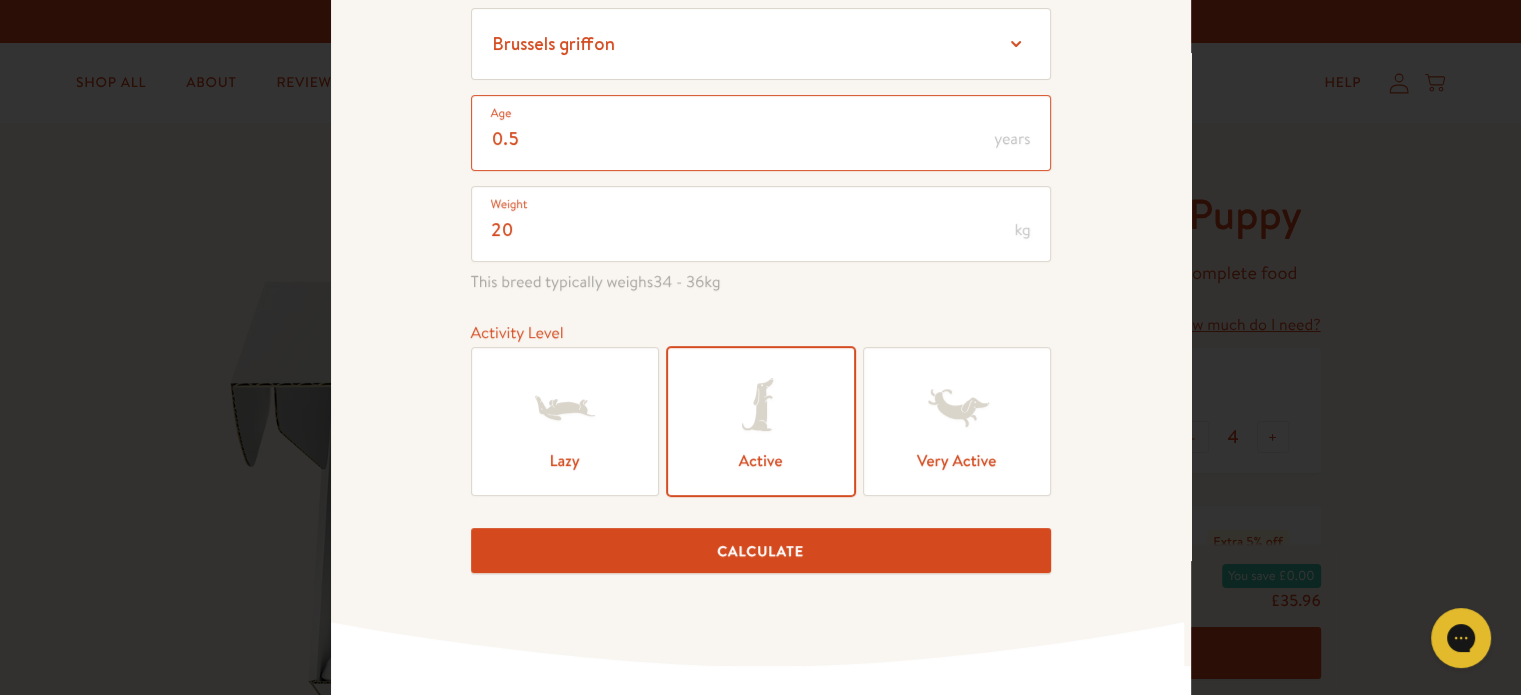 type on "0" 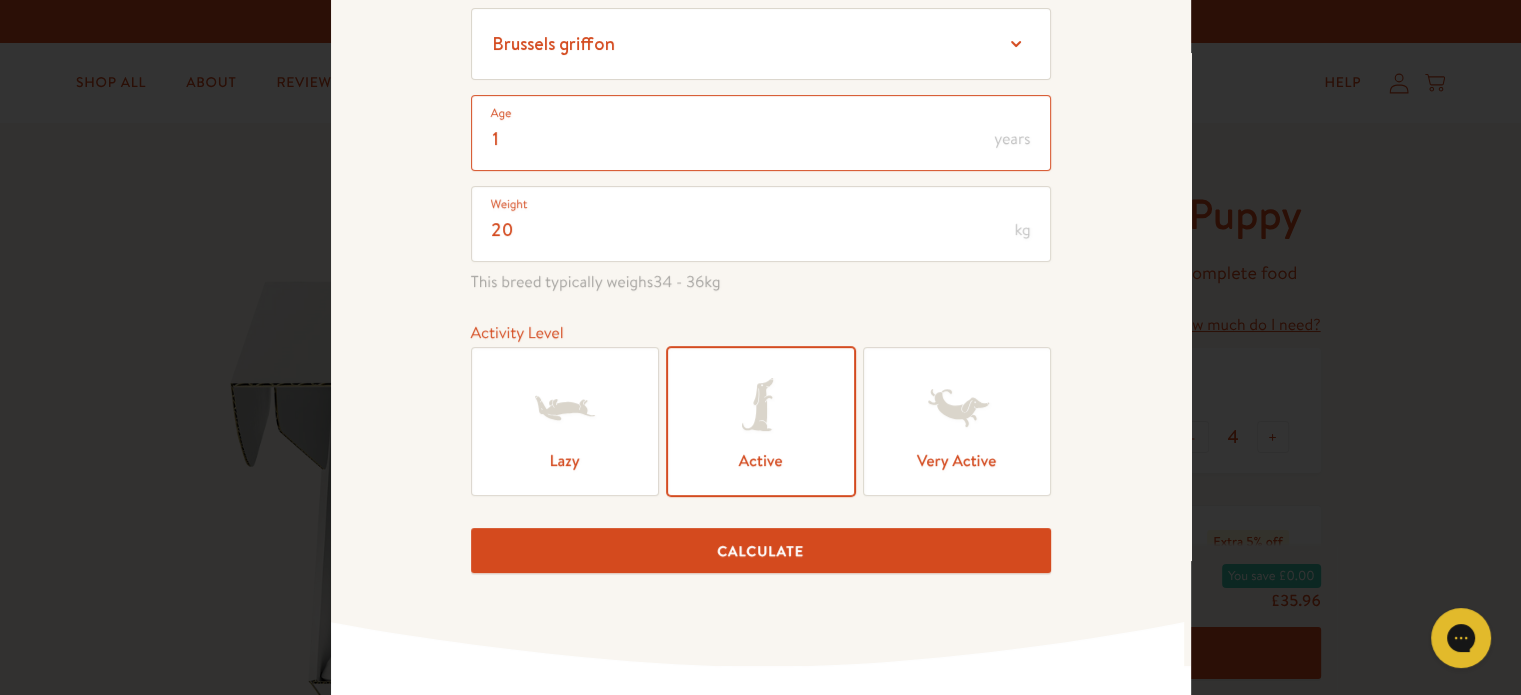 type on "1" 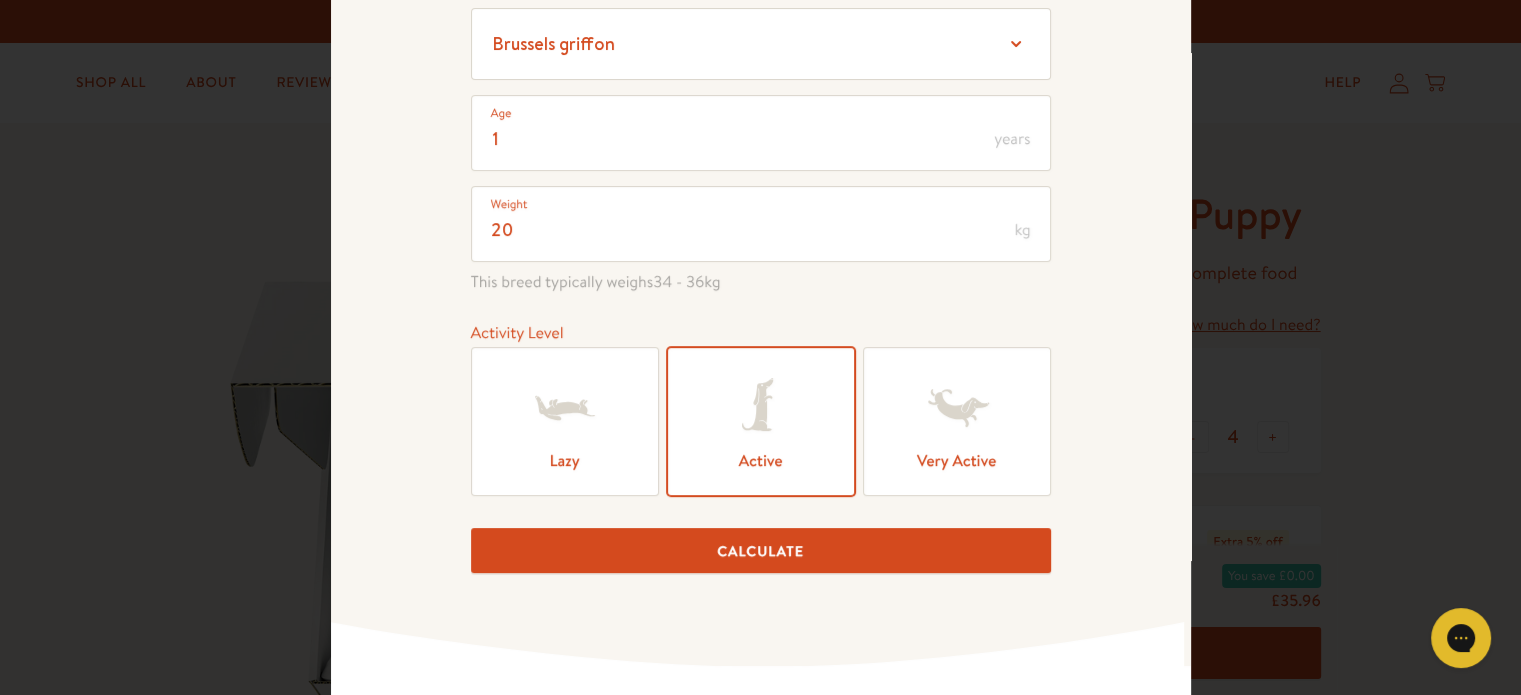 click on "Calculate" at bounding box center (761, 550) 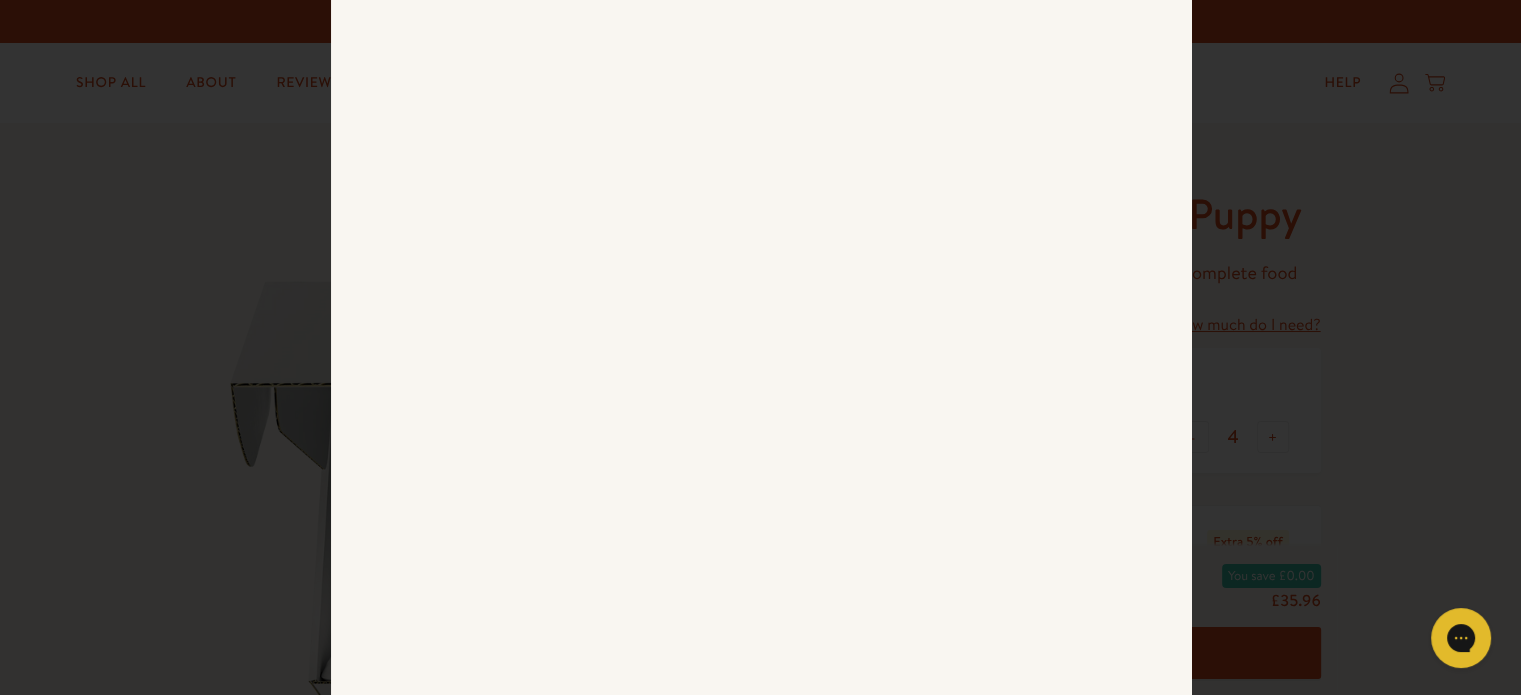 scroll, scrollTop: 864, scrollLeft: 0, axis: vertical 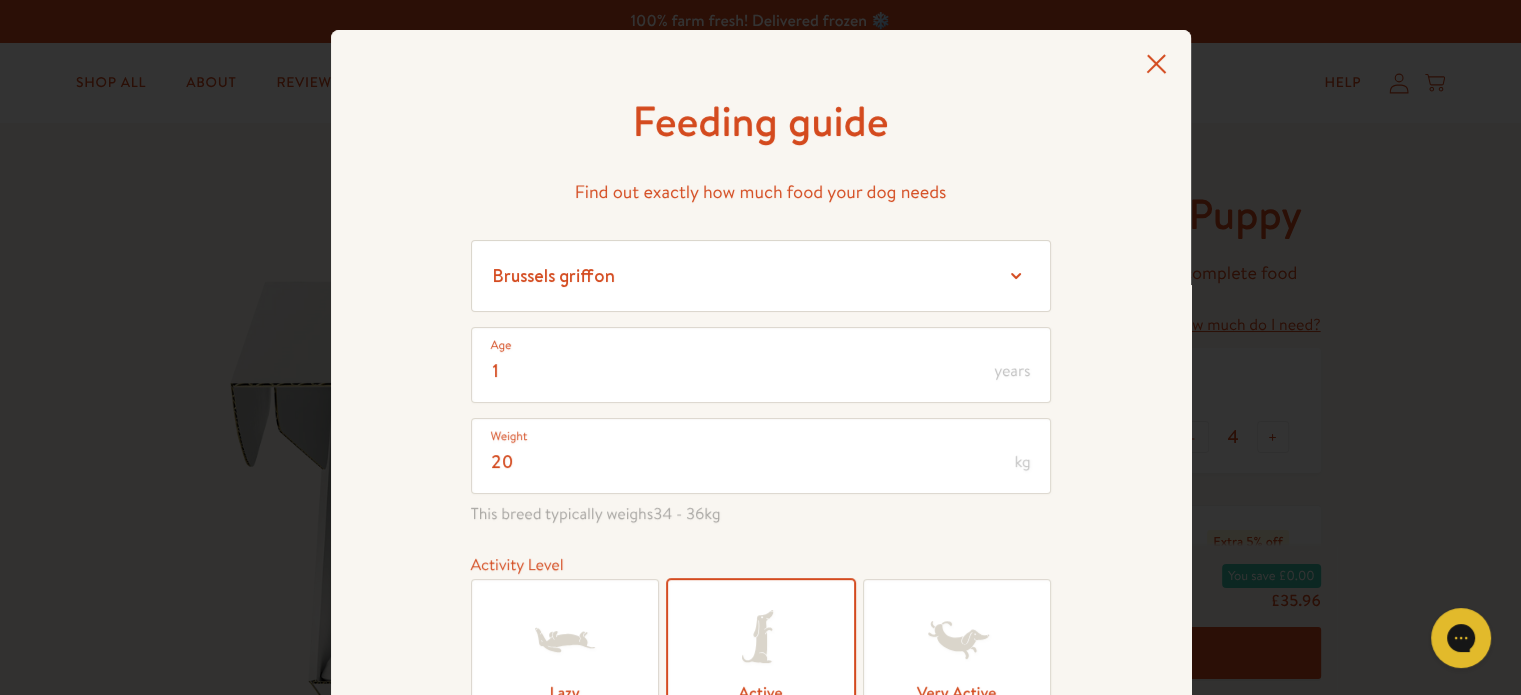 click on "Feeding guide
Find out exactly how much food your dog needs
Select a breed
Affenpinscher Afghan hound Airedale terrier Akita Alaskan Malamute American Staffordshire terrier American water spaniel Australian cattle dog Australian shepherd Australian terrier Basenji Basset hound Beagle Bearded collie Bedlington terrier Bernese mountain dog Bichon frise black and tan coonhound Bloodhound Border collie Border terrier Borzoi Boston terrier Bouvier des Flandres Boxer Briard Brittany Brussels griffon Bull terrier Bulldog Bullmastiff Cairn terrier Canaan dog Cavalier King Charles Spaniel Chesapeake Bay retriever Chihuahua Chinese crested Chinese shar-pei Chow chow Clumber spaniel Cocker spaniel Collie Curly-coated retriever Dachshund Dalmatian Doberman pinscher English cocker spaniel English setter English springer spaniel Eskimo dog" at bounding box center (761, 862) 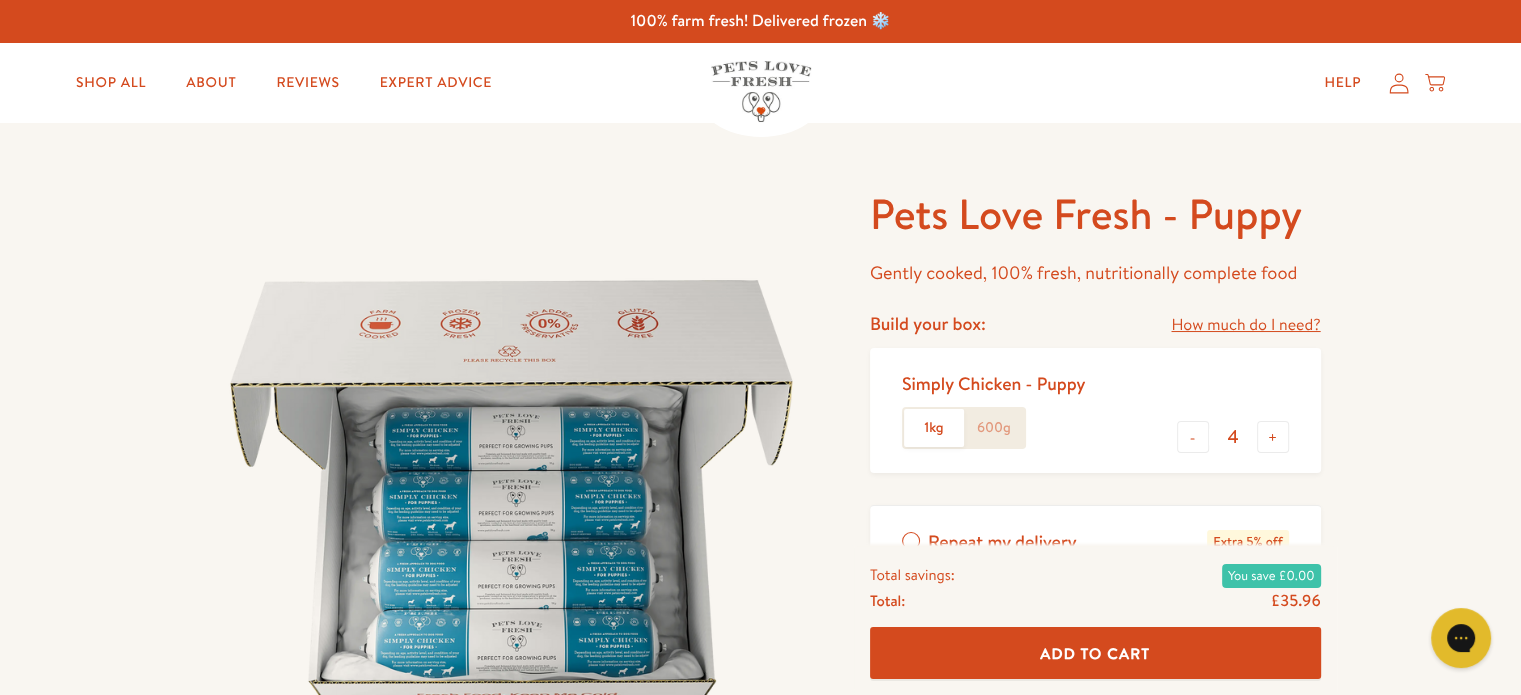 click on "1kg" 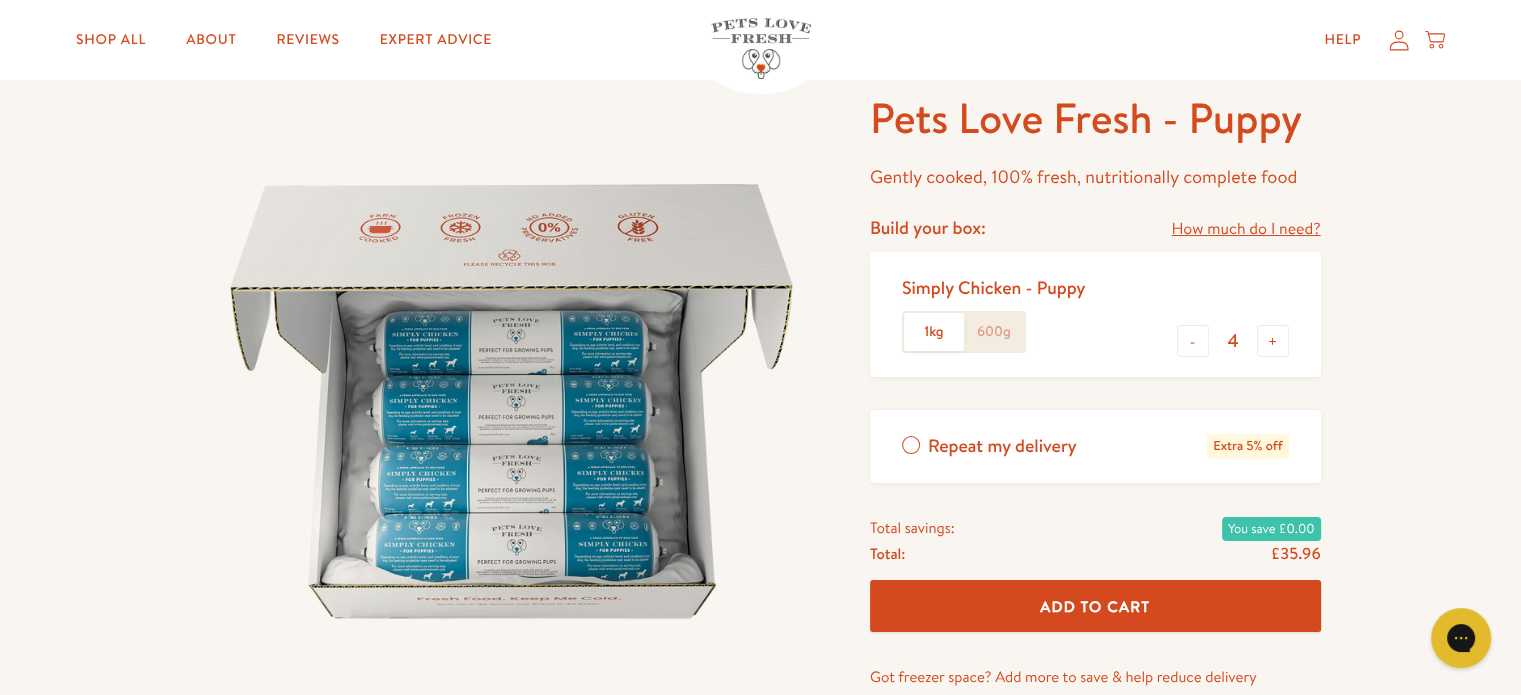 scroll, scrollTop: 0, scrollLeft: 0, axis: both 